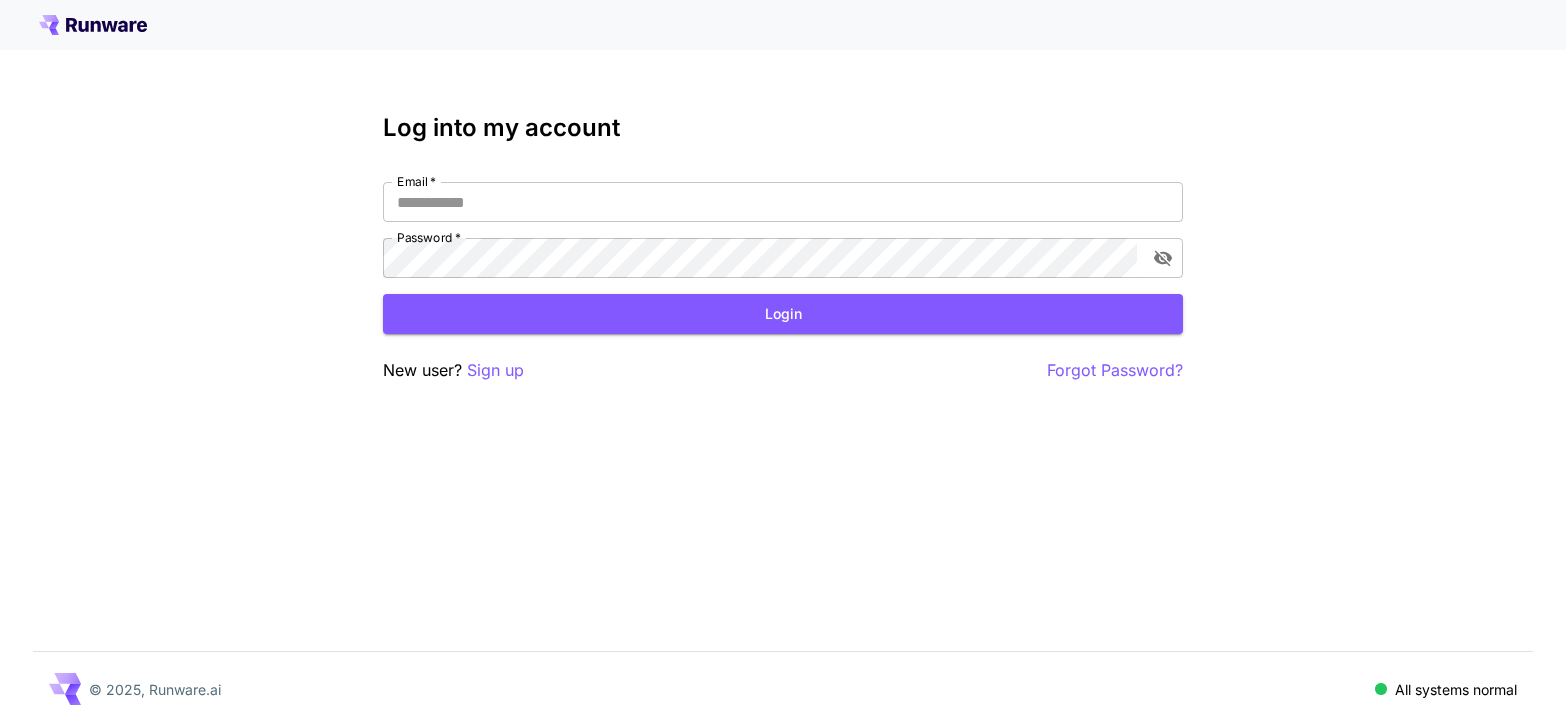 scroll, scrollTop: 0, scrollLeft: 0, axis: both 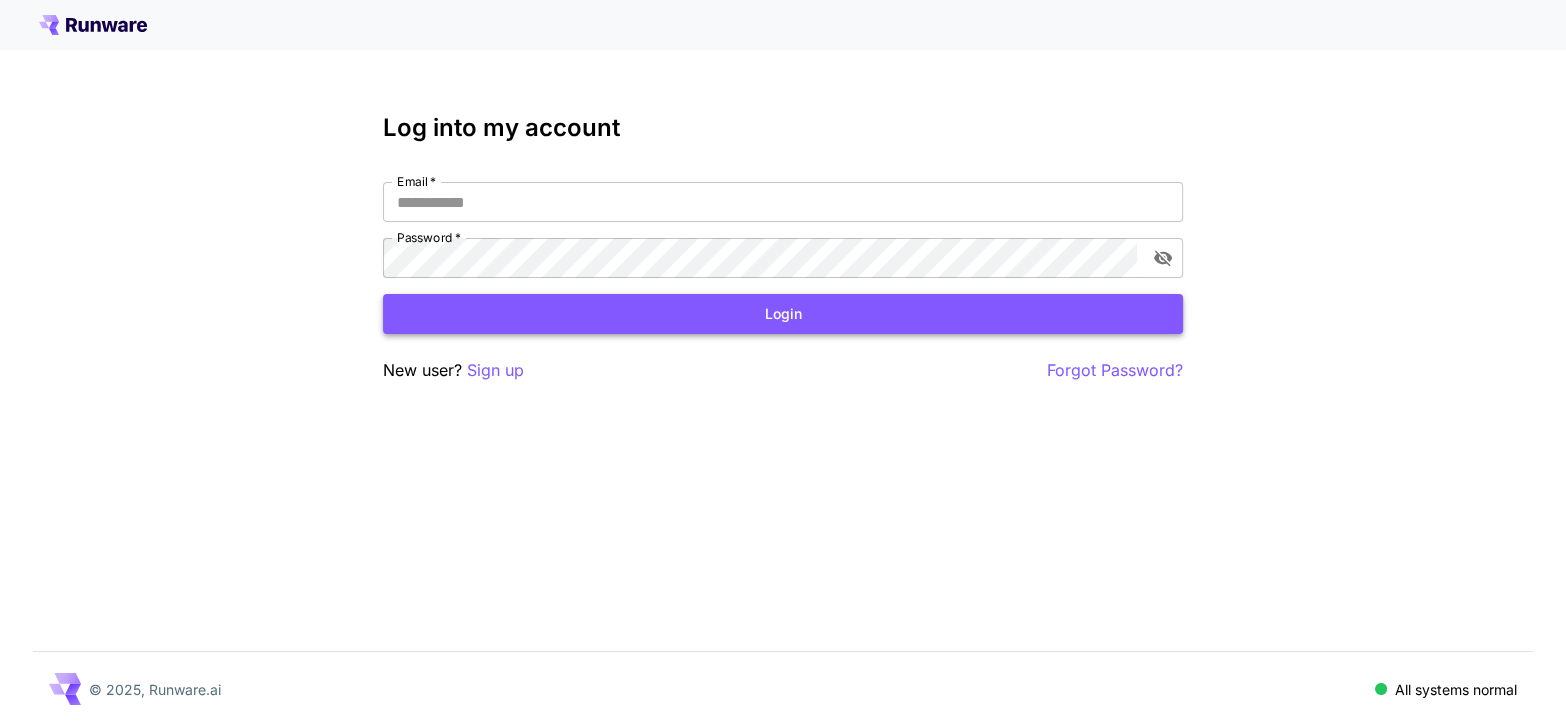 type on "**********" 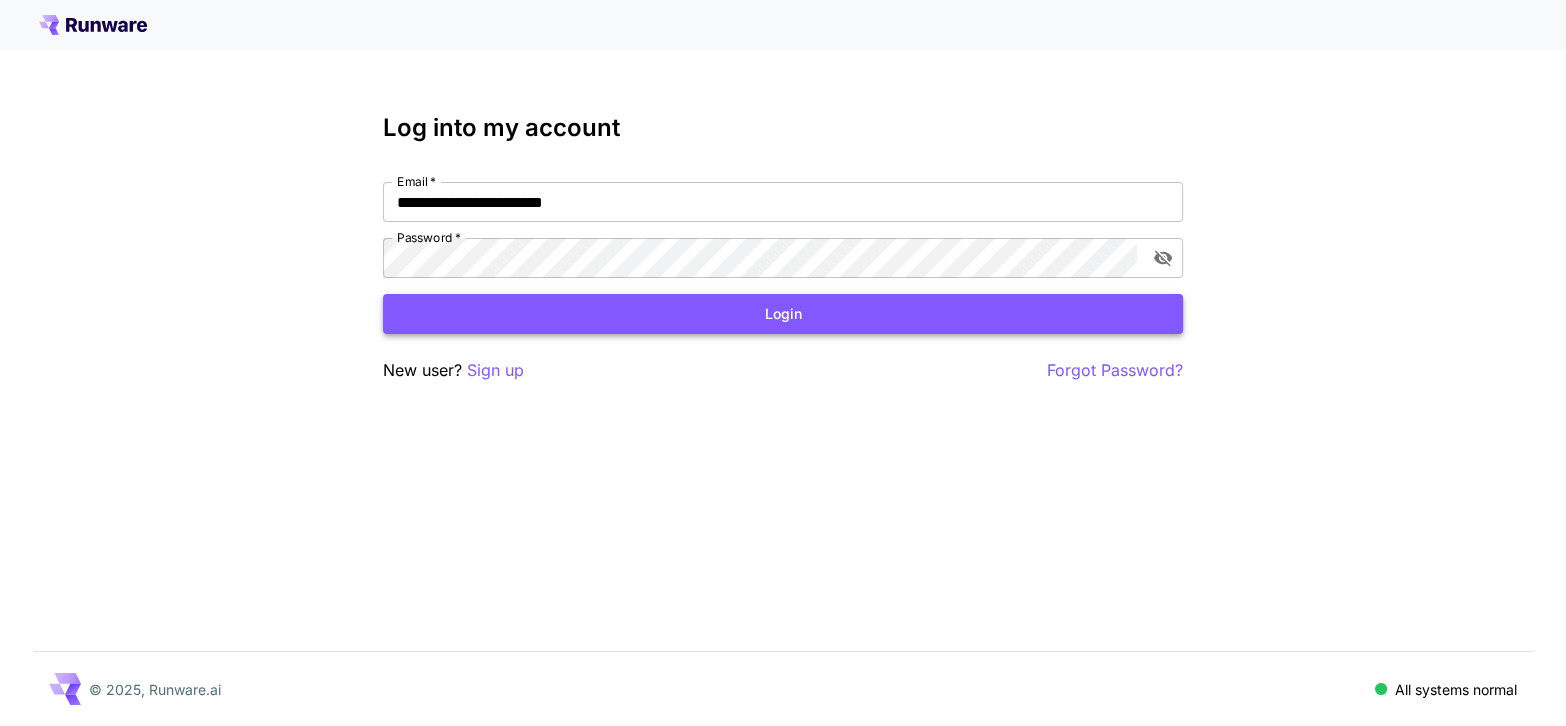 click on "Login" at bounding box center (783, 314) 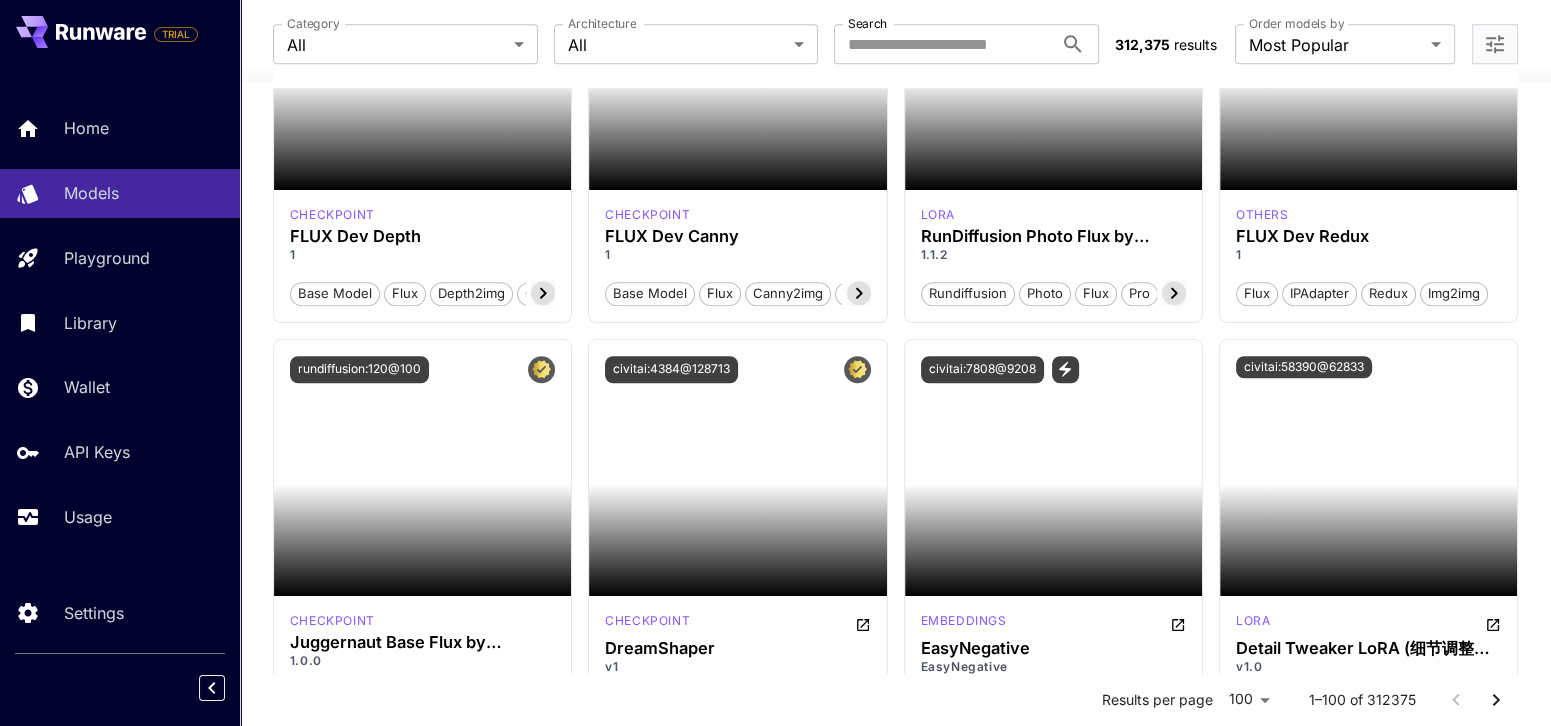 scroll, scrollTop: 1999, scrollLeft: 0, axis: vertical 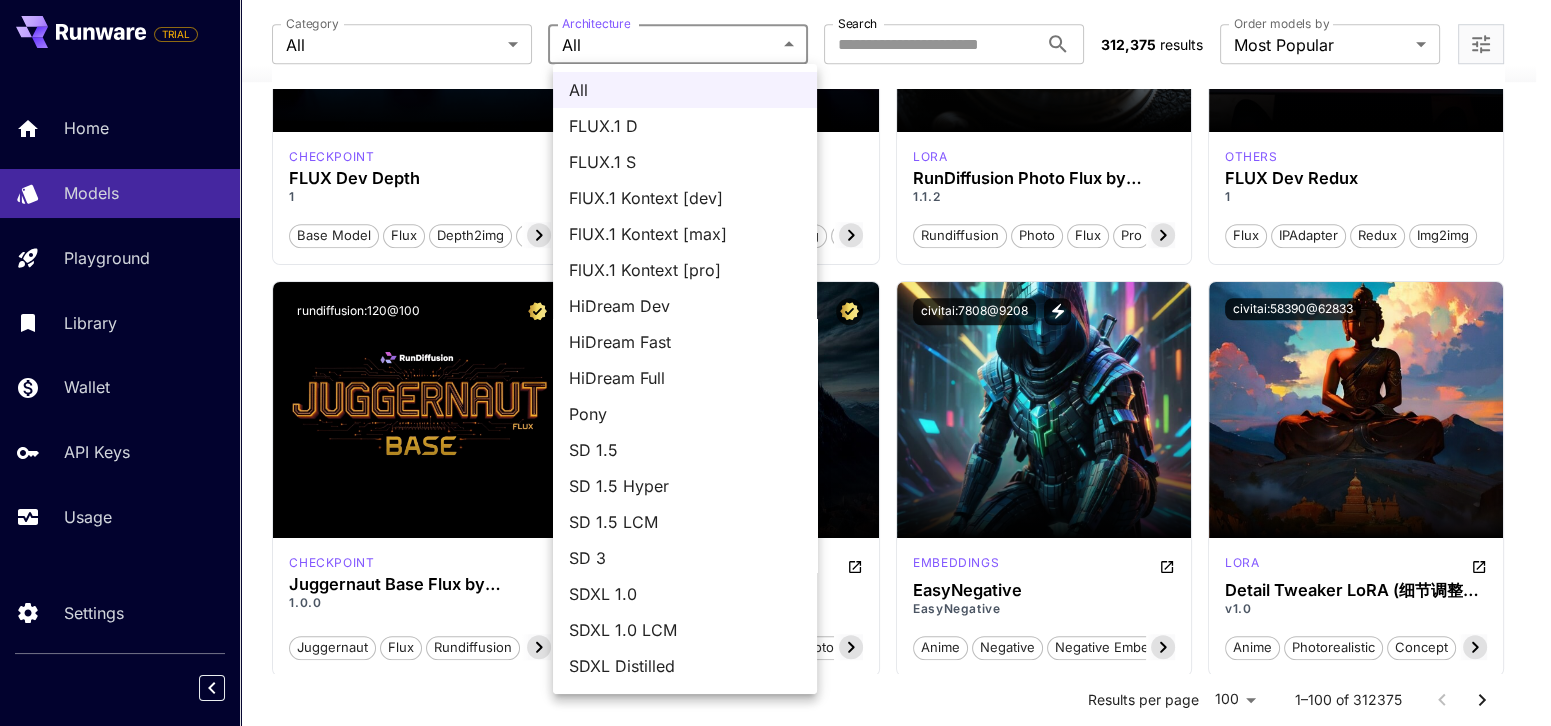 click on "**********" at bounding box center [775, 6541] 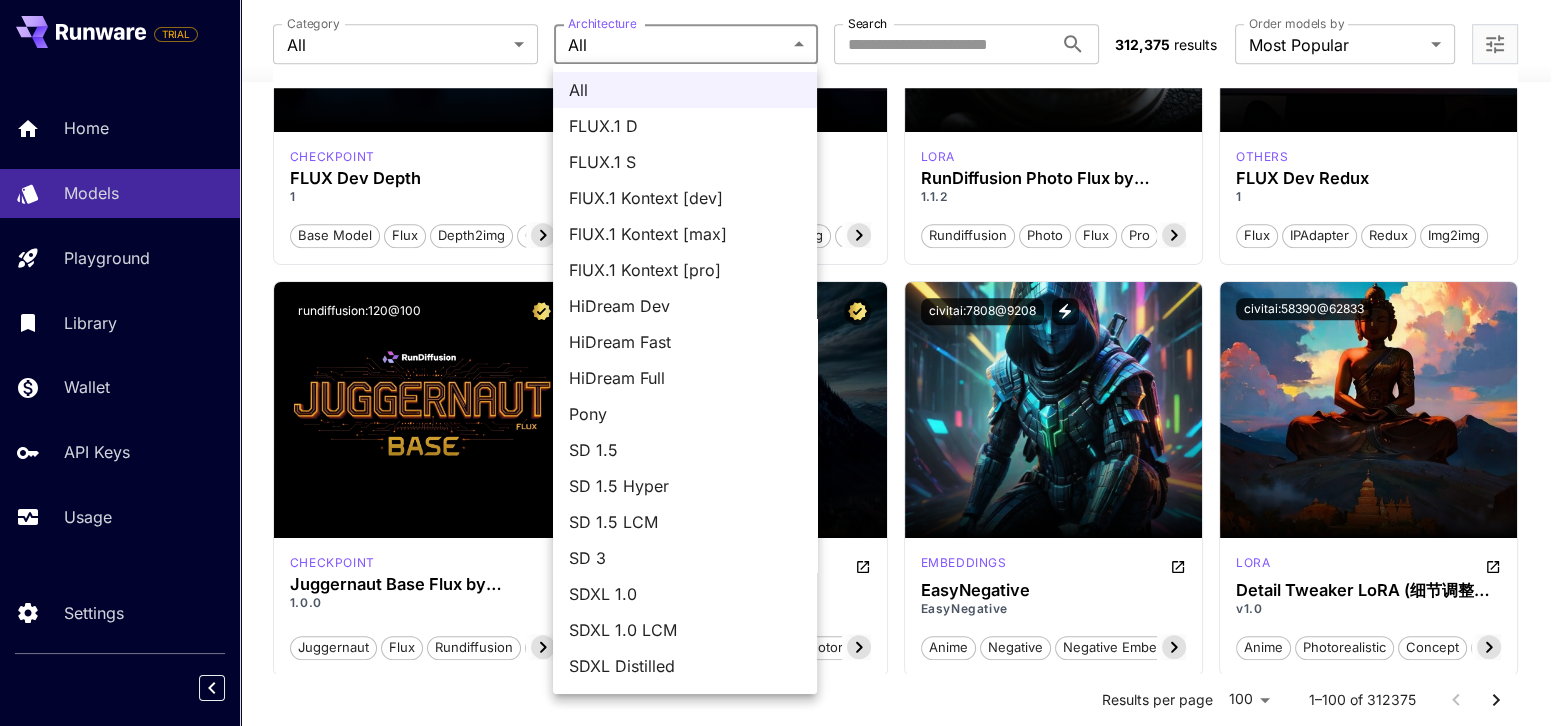 click at bounding box center [783, 363] 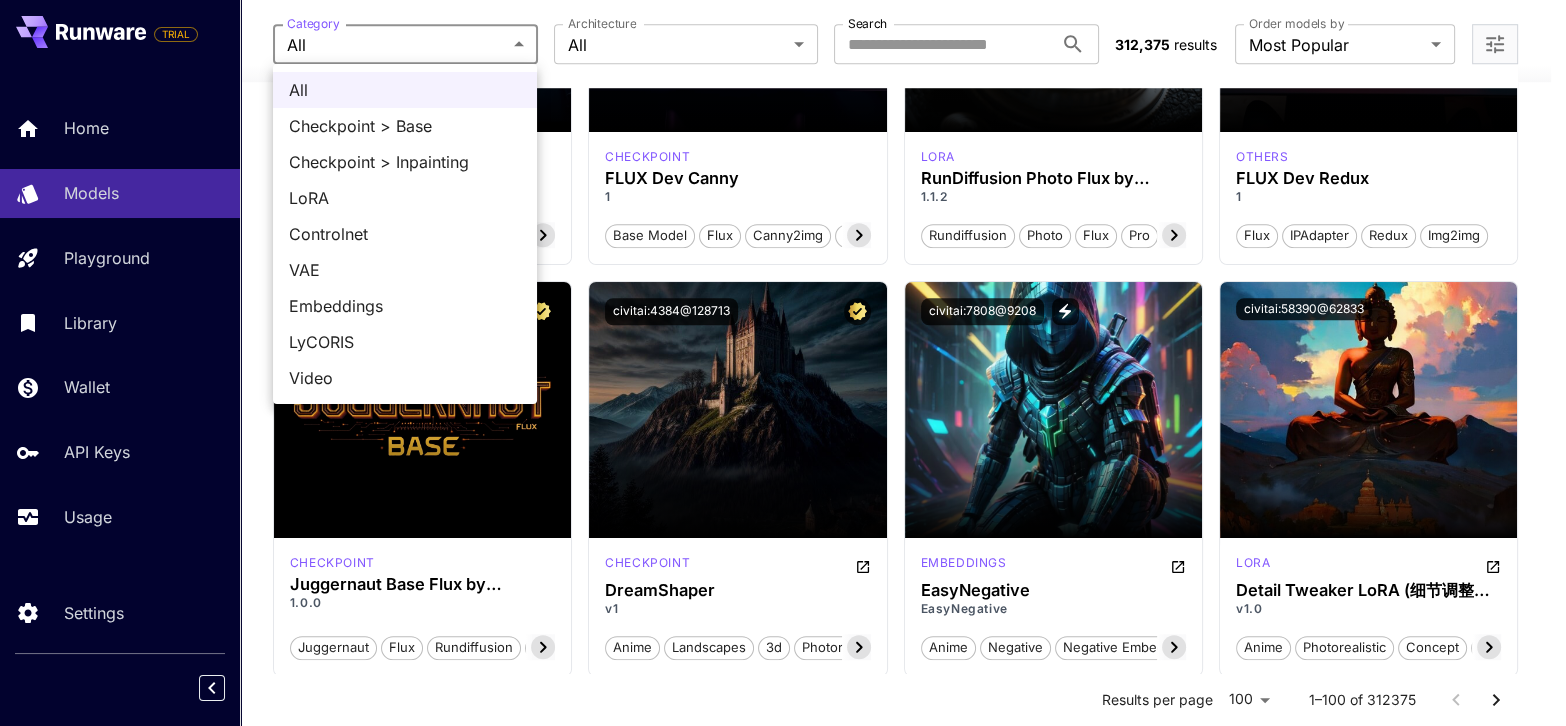 click on "**********" at bounding box center (783, 6541) 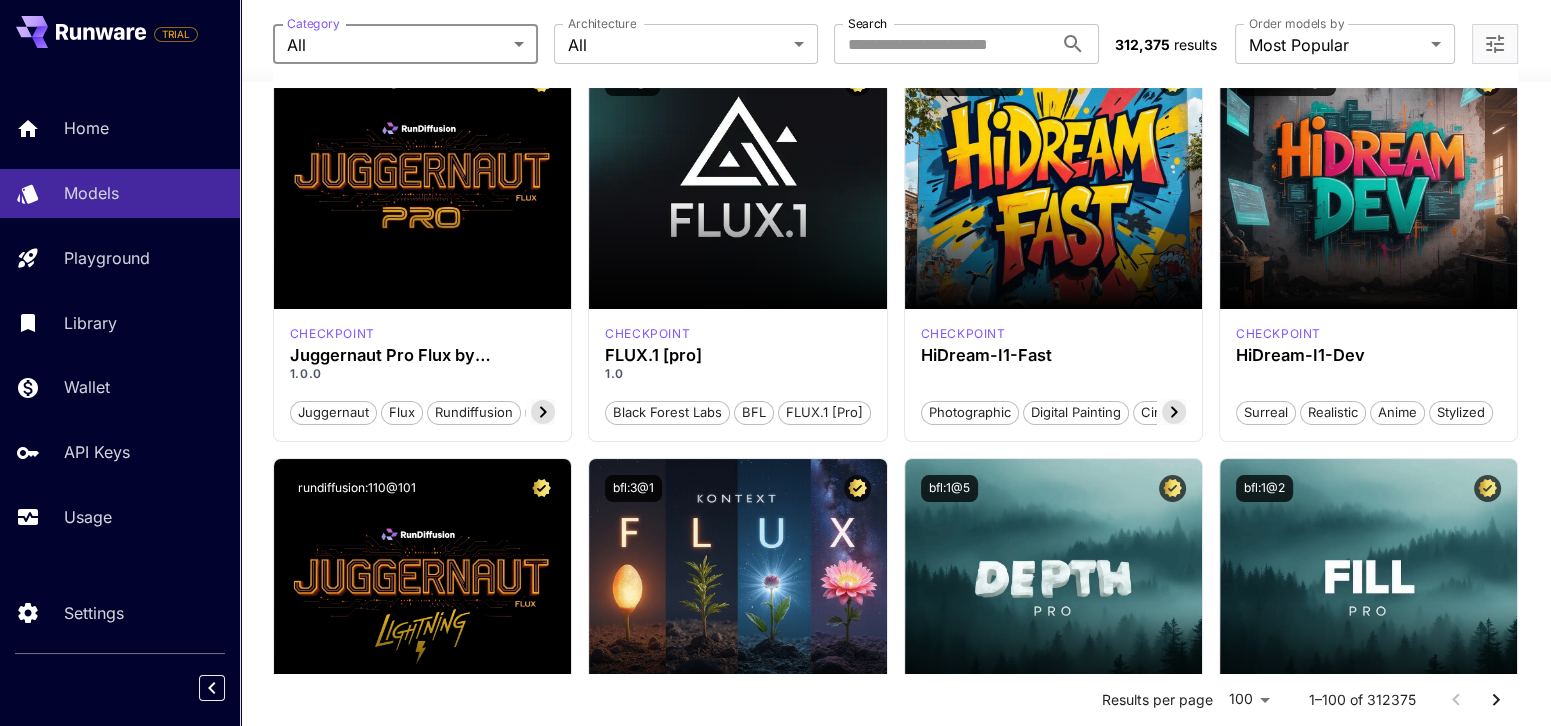 scroll, scrollTop: 0, scrollLeft: 0, axis: both 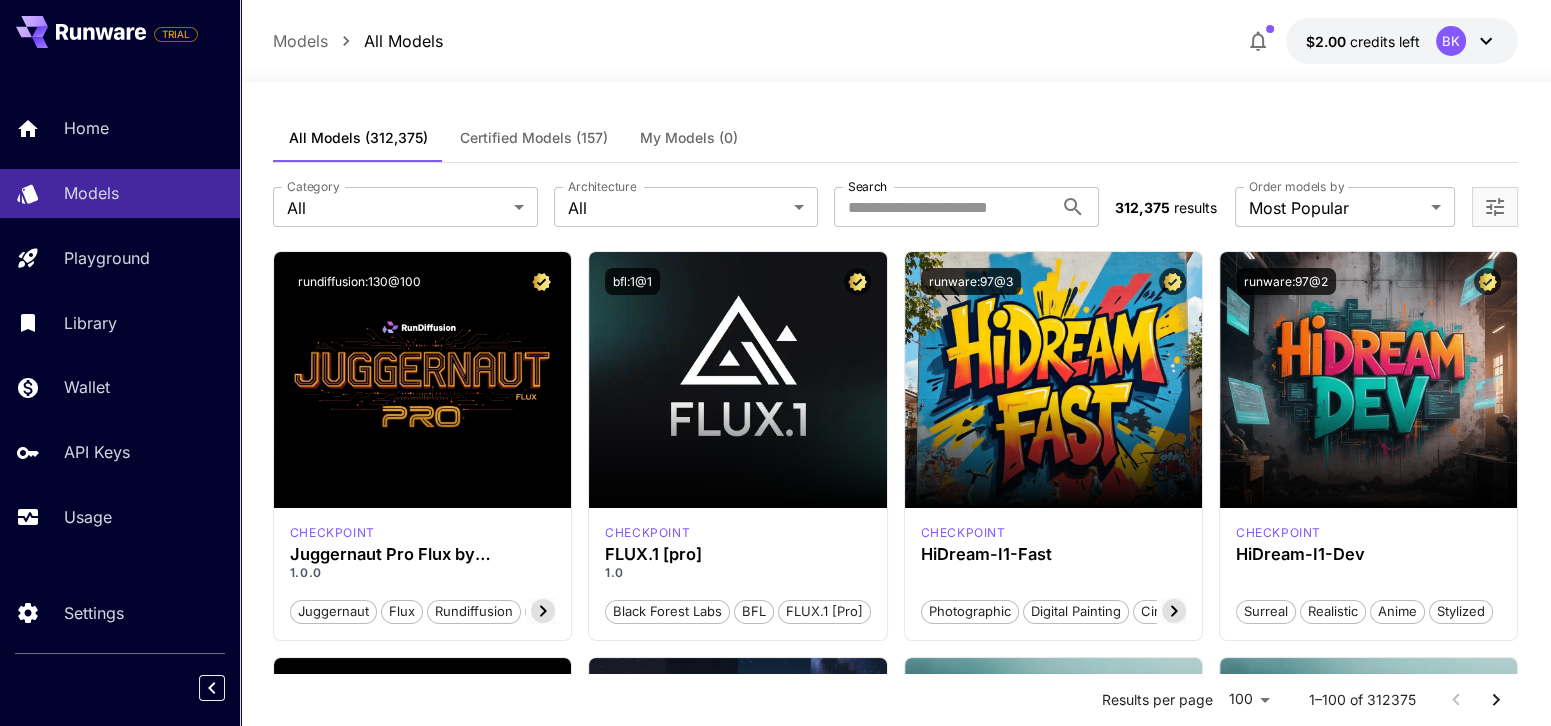 click 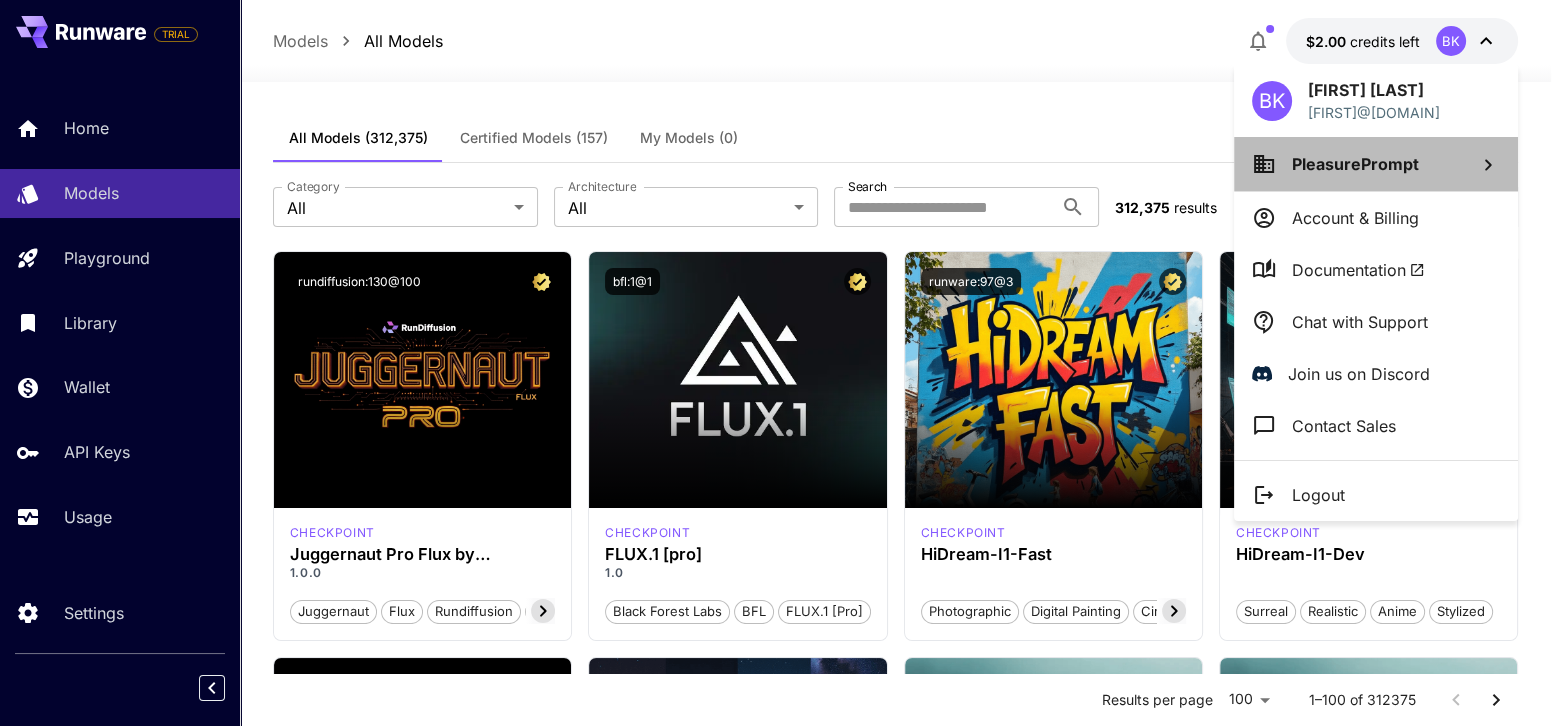 click on "PleasurePrompt" at bounding box center [1355, 164] 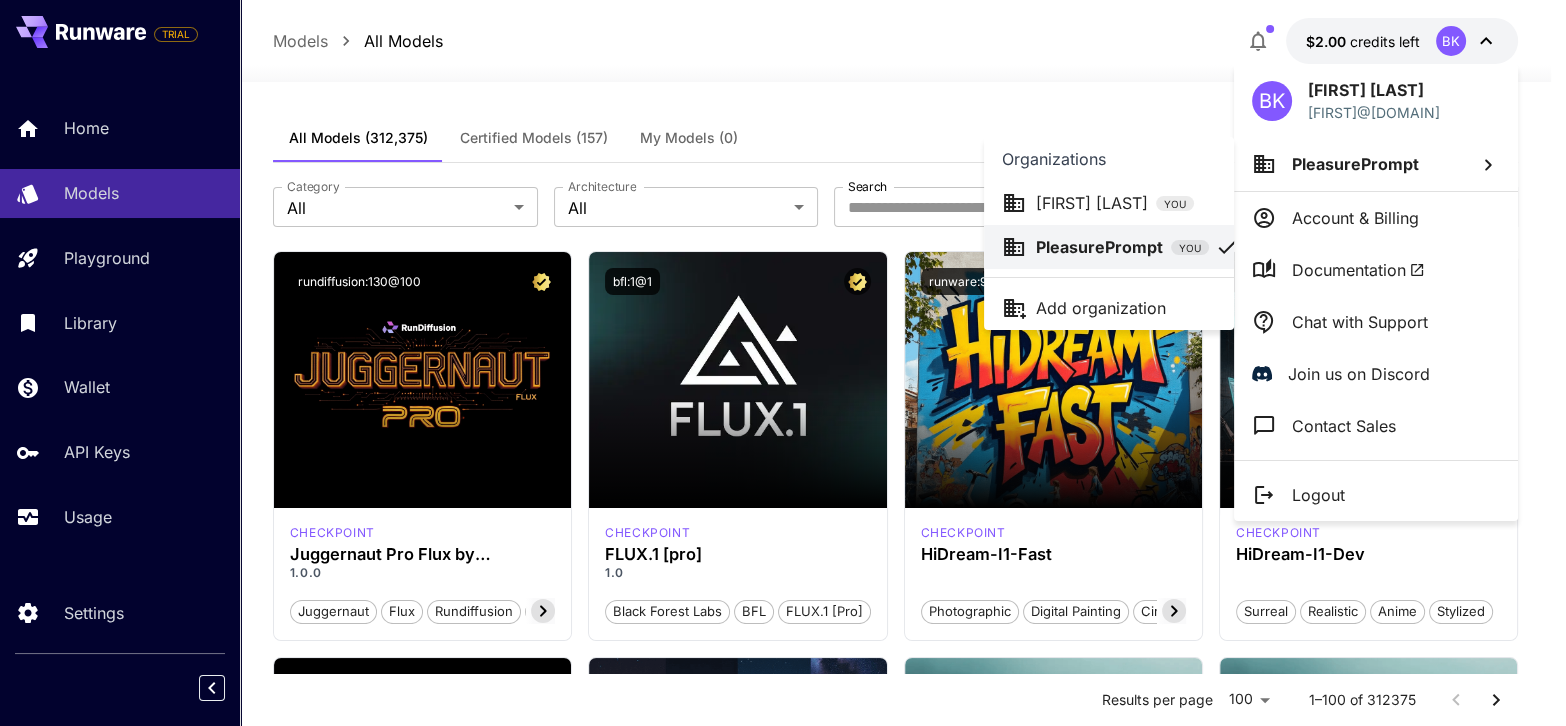 click at bounding box center [783, 363] 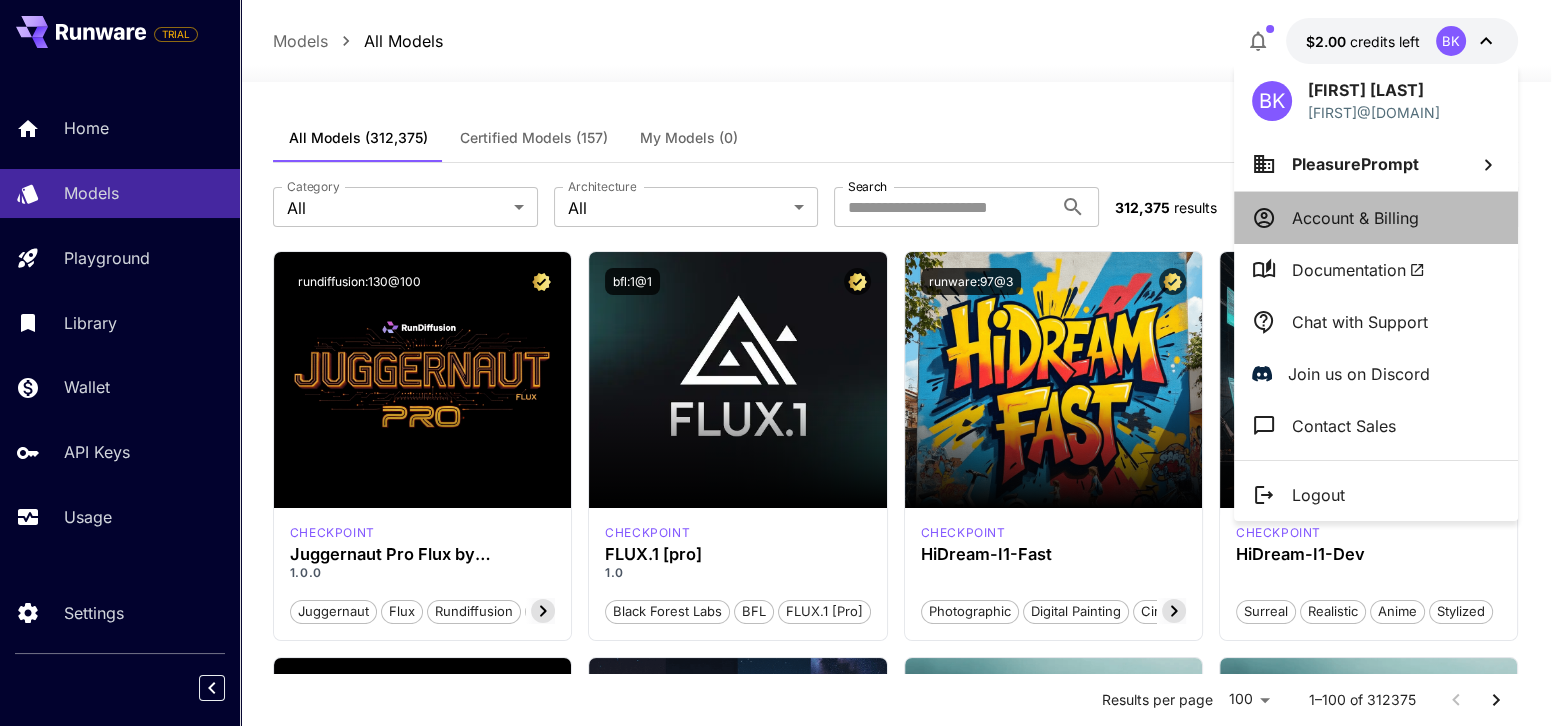 click on "Account & Billing" at bounding box center (1355, 218) 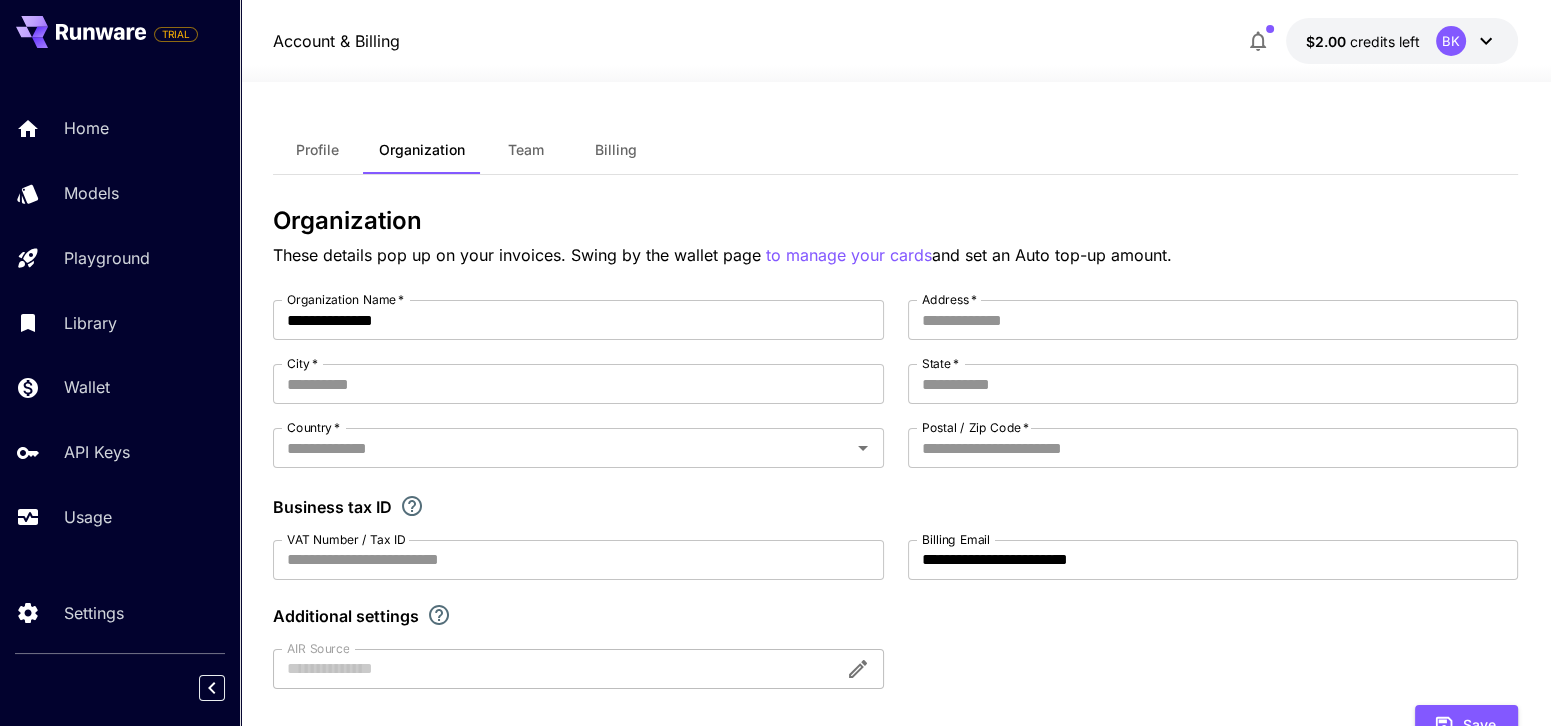 click on "Profile" at bounding box center (317, 150) 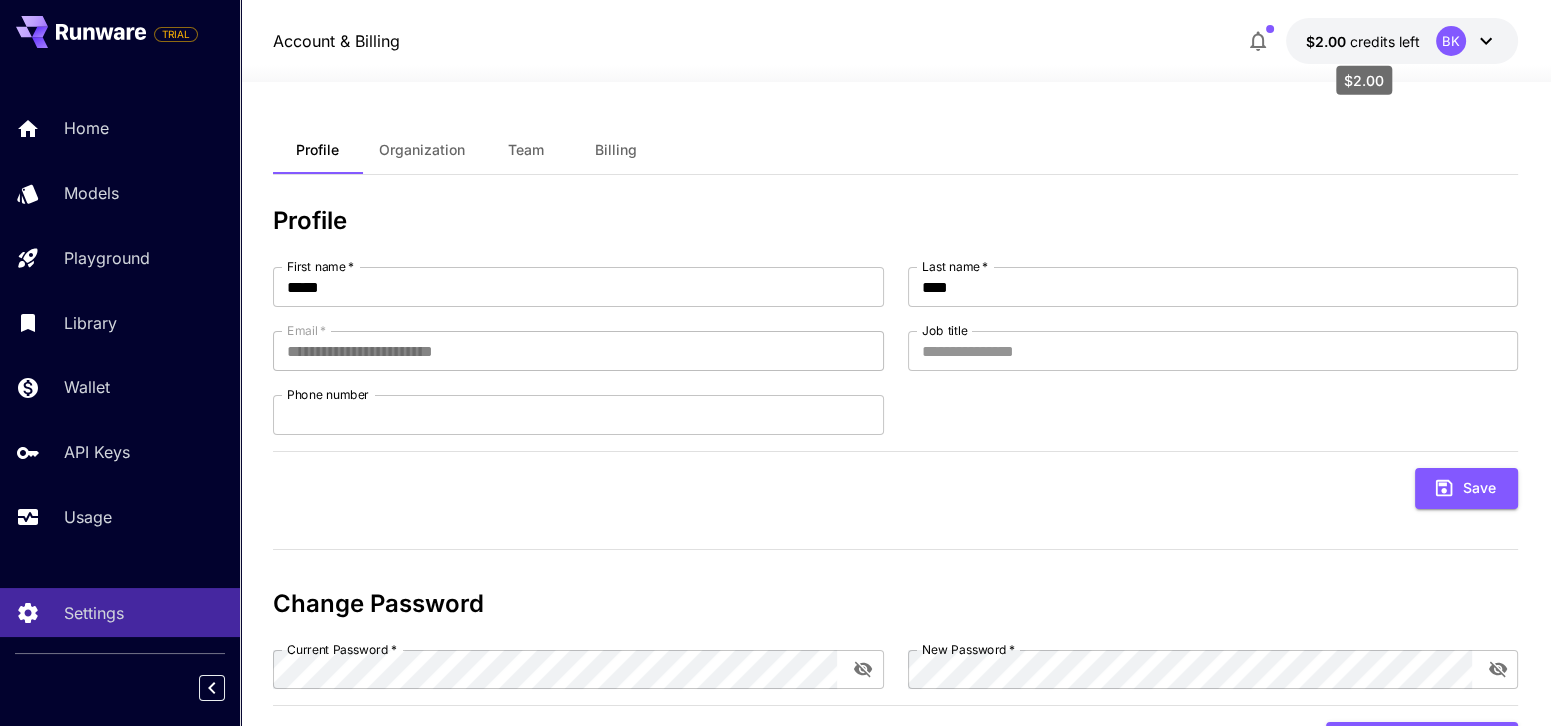 click on "$2.00    credits left" at bounding box center [1363, 41] 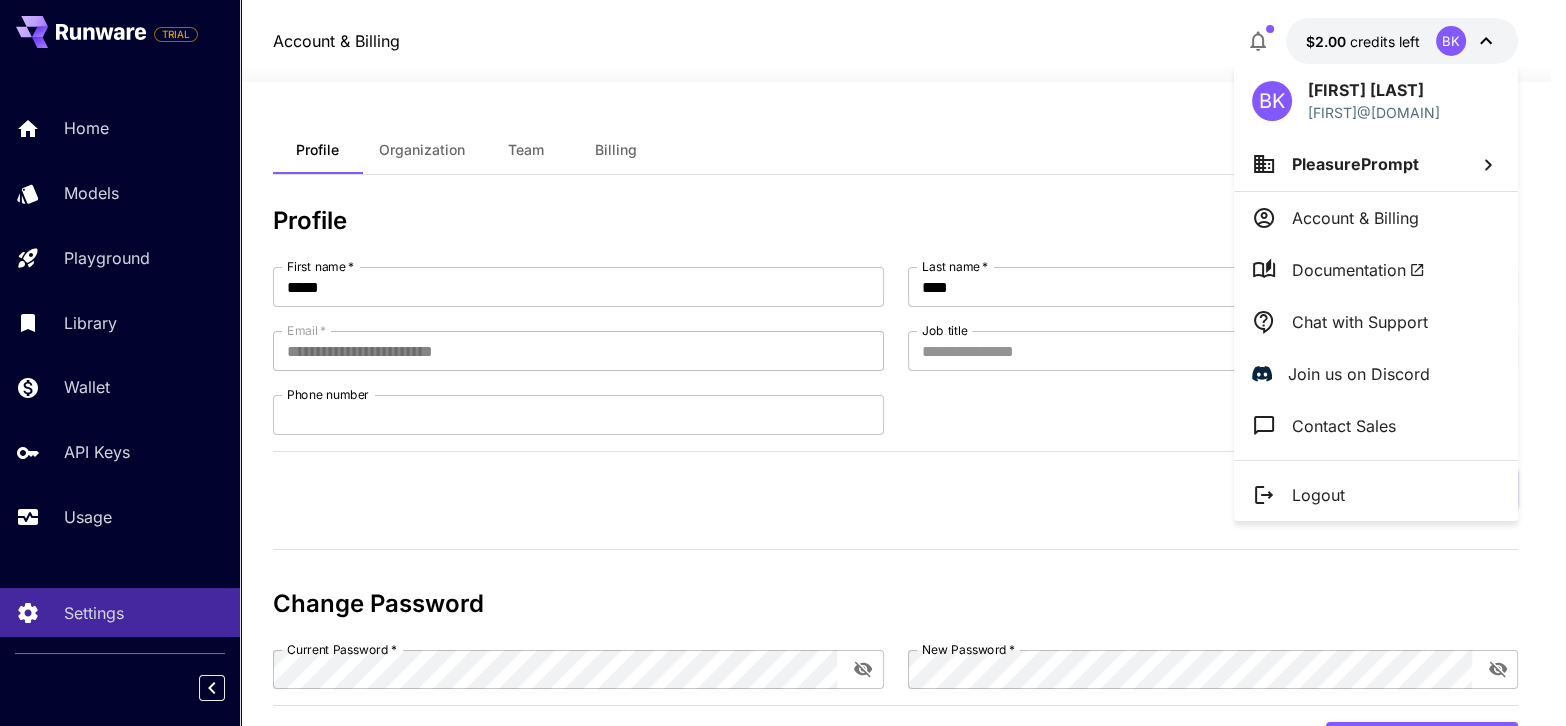click on "PleasurePrompt" at bounding box center (1355, 164) 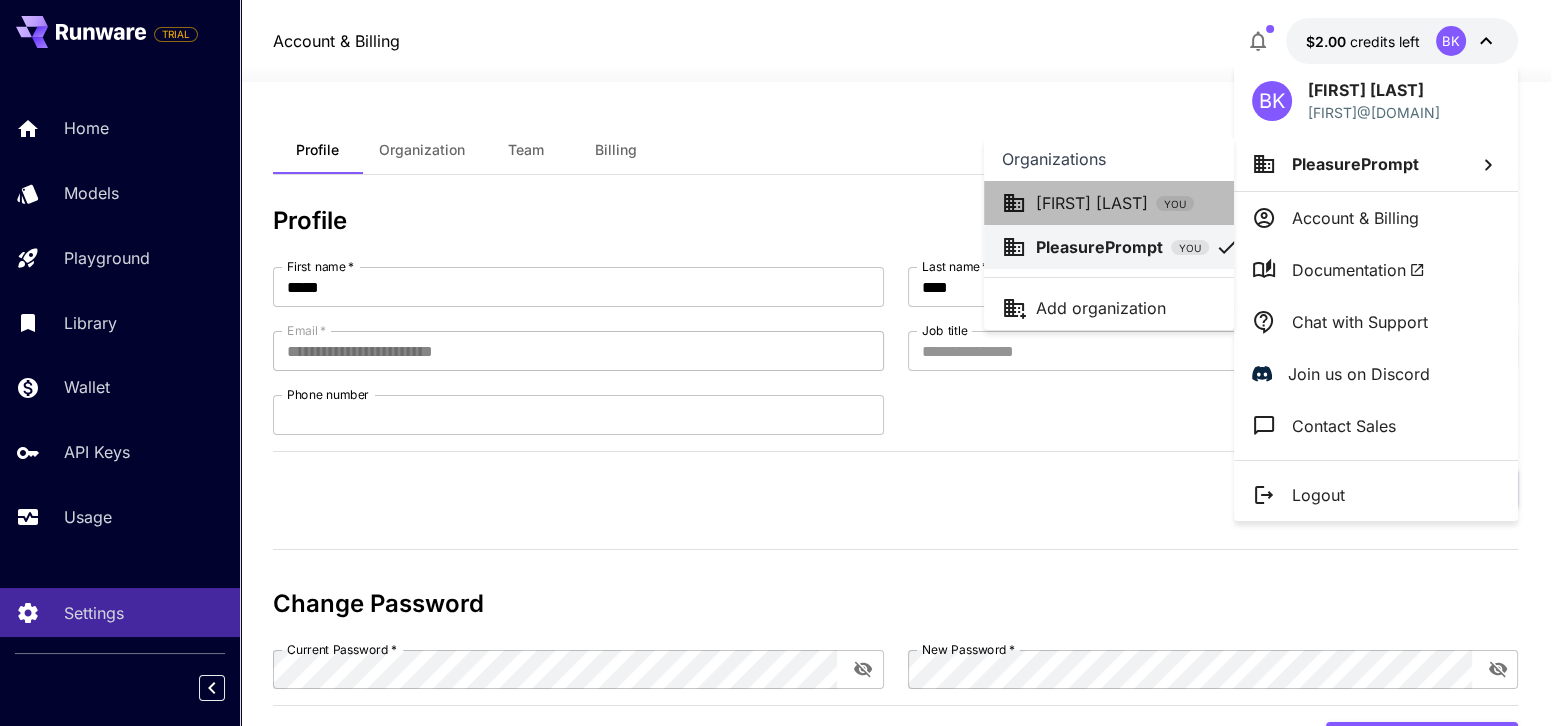 click on "[FIRST] [LAST]" at bounding box center [1092, 203] 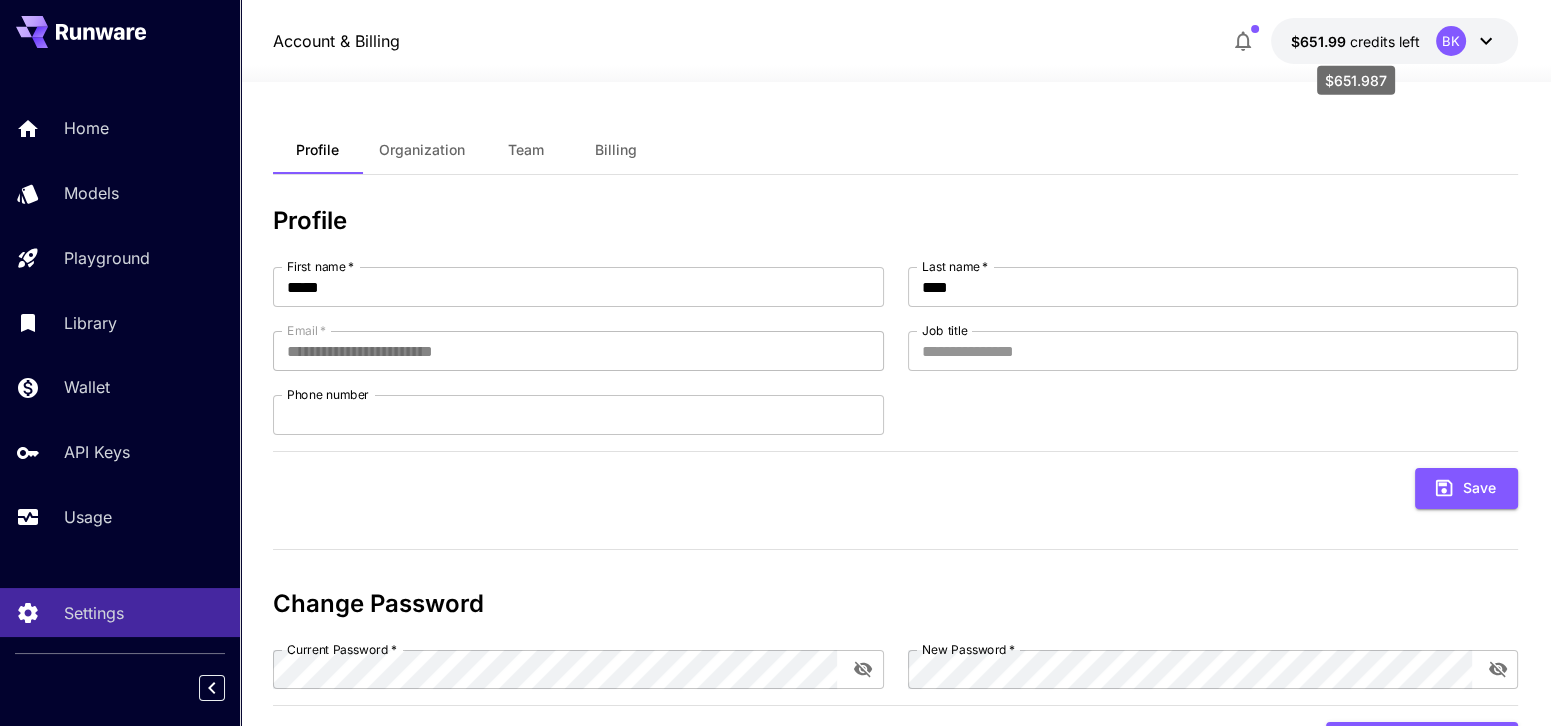 click on "credits left" at bounding box center (1385, 41) 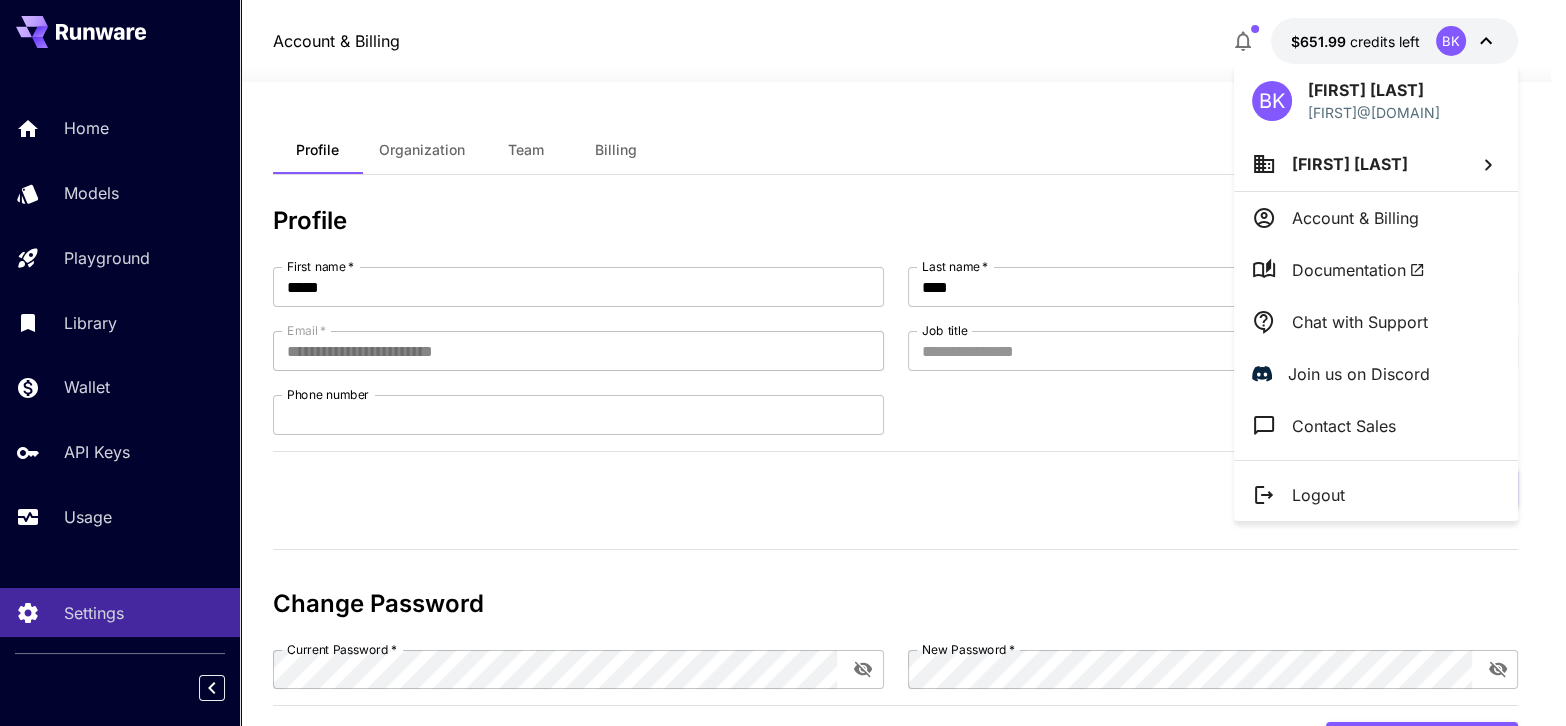 click at bounding box center (783, 363) 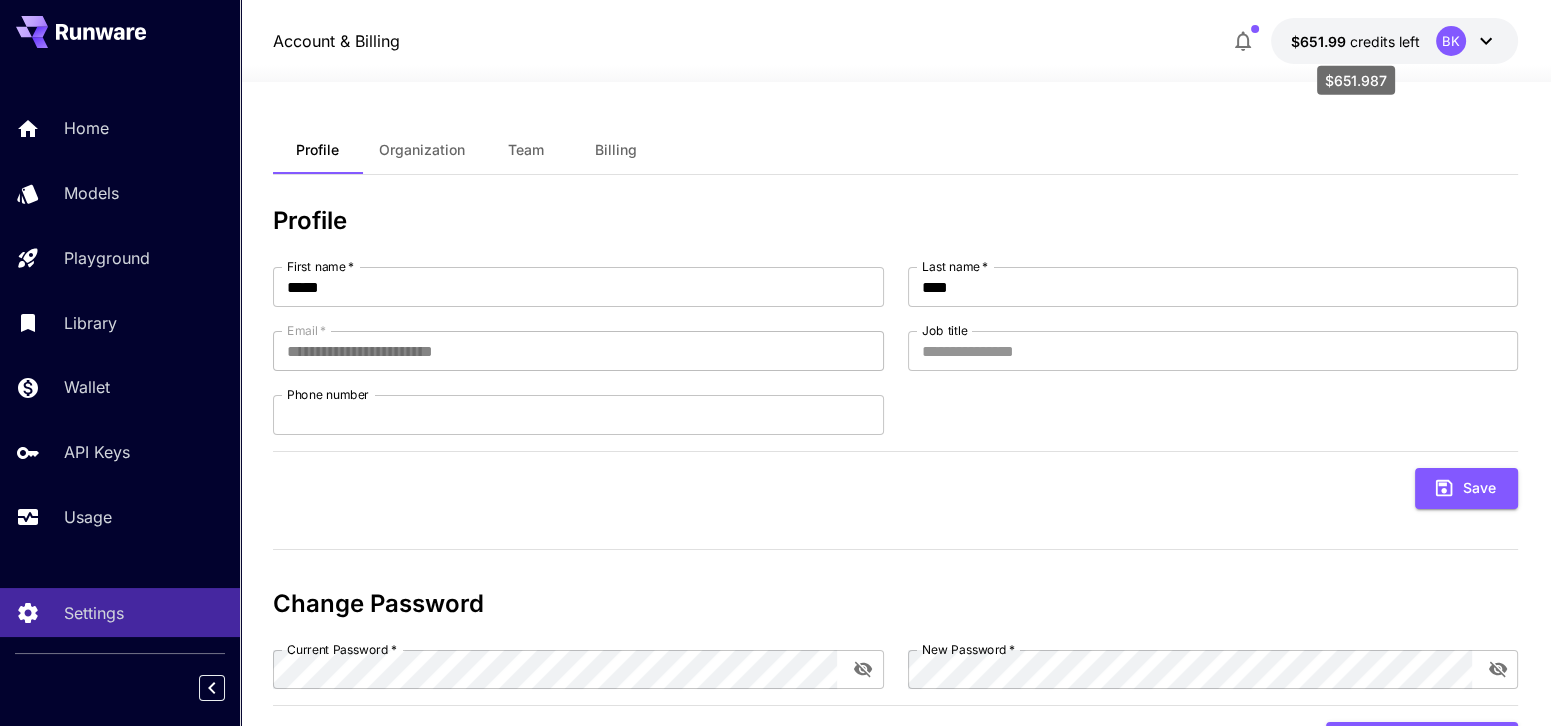 click on "credits left" at bounding box center (1385, 41) 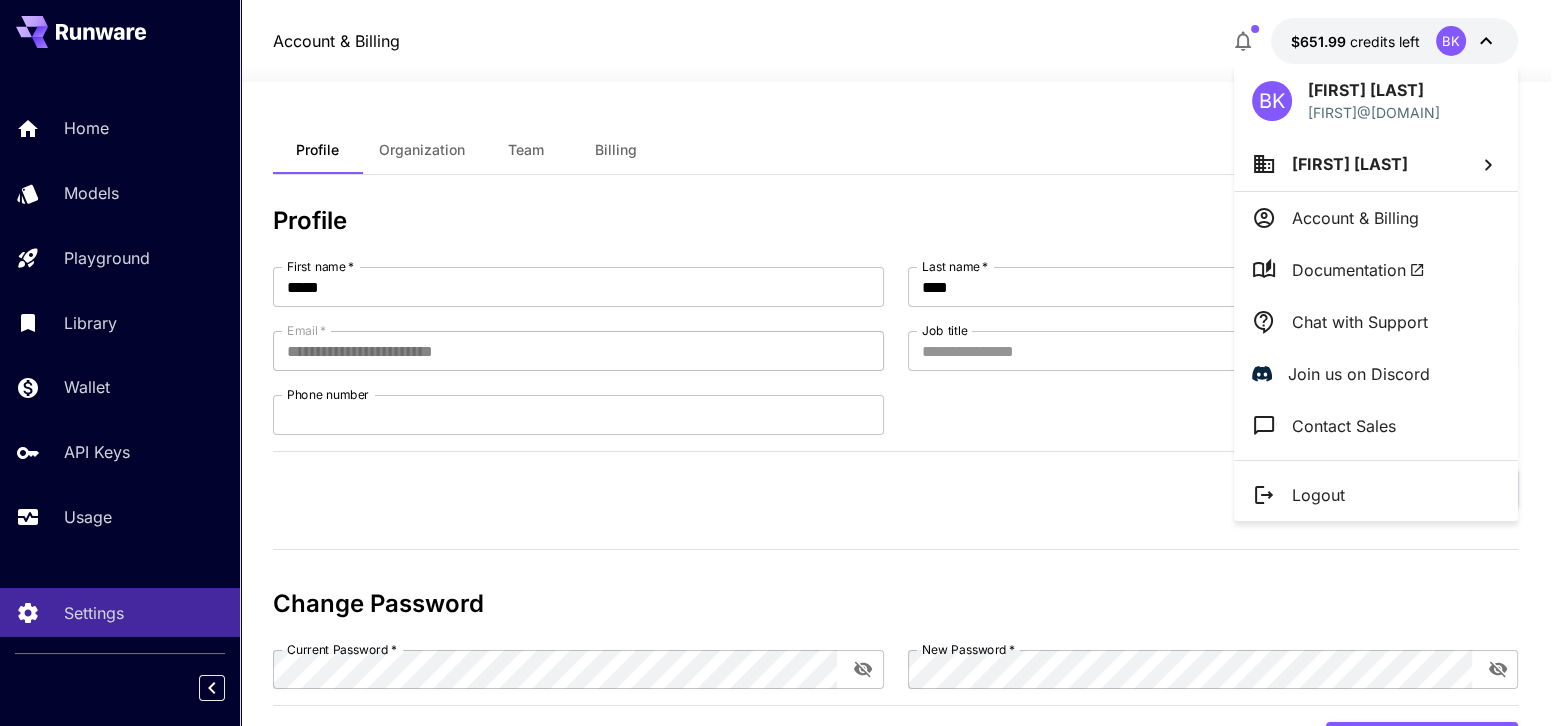 click at bounding box center [783, 363] 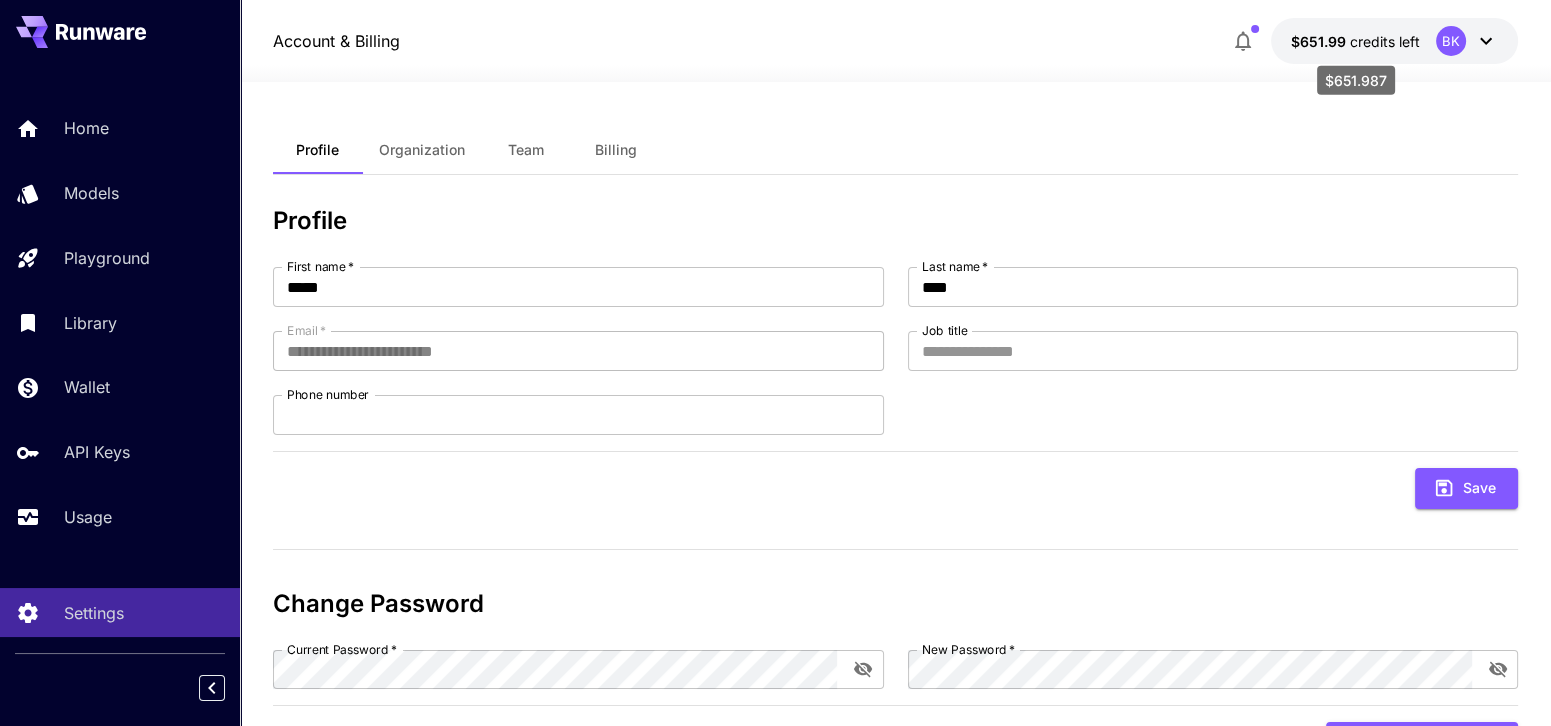 click on "credits left" at bounding box center [1385, 41] 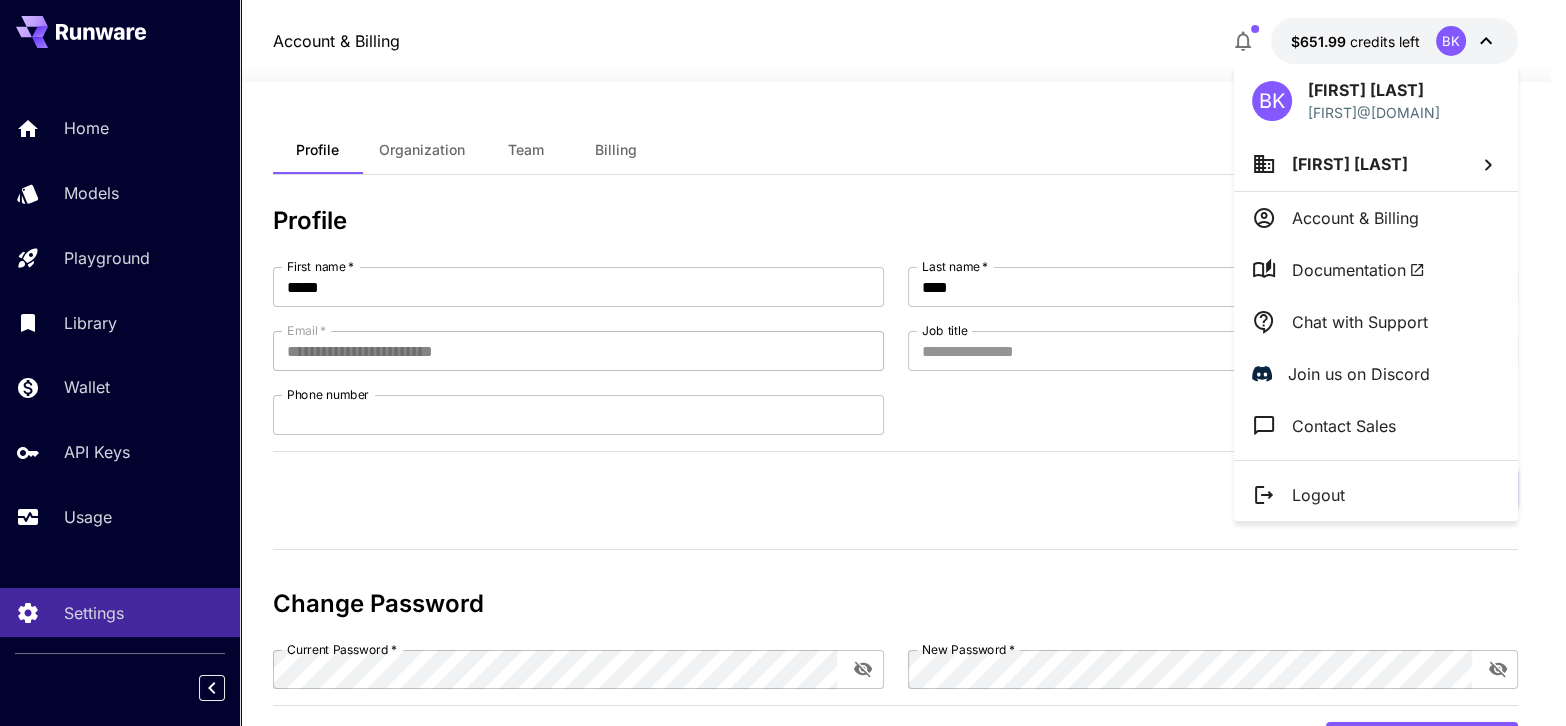 click on "Account & Billing" at bounding box center [1355, 218] 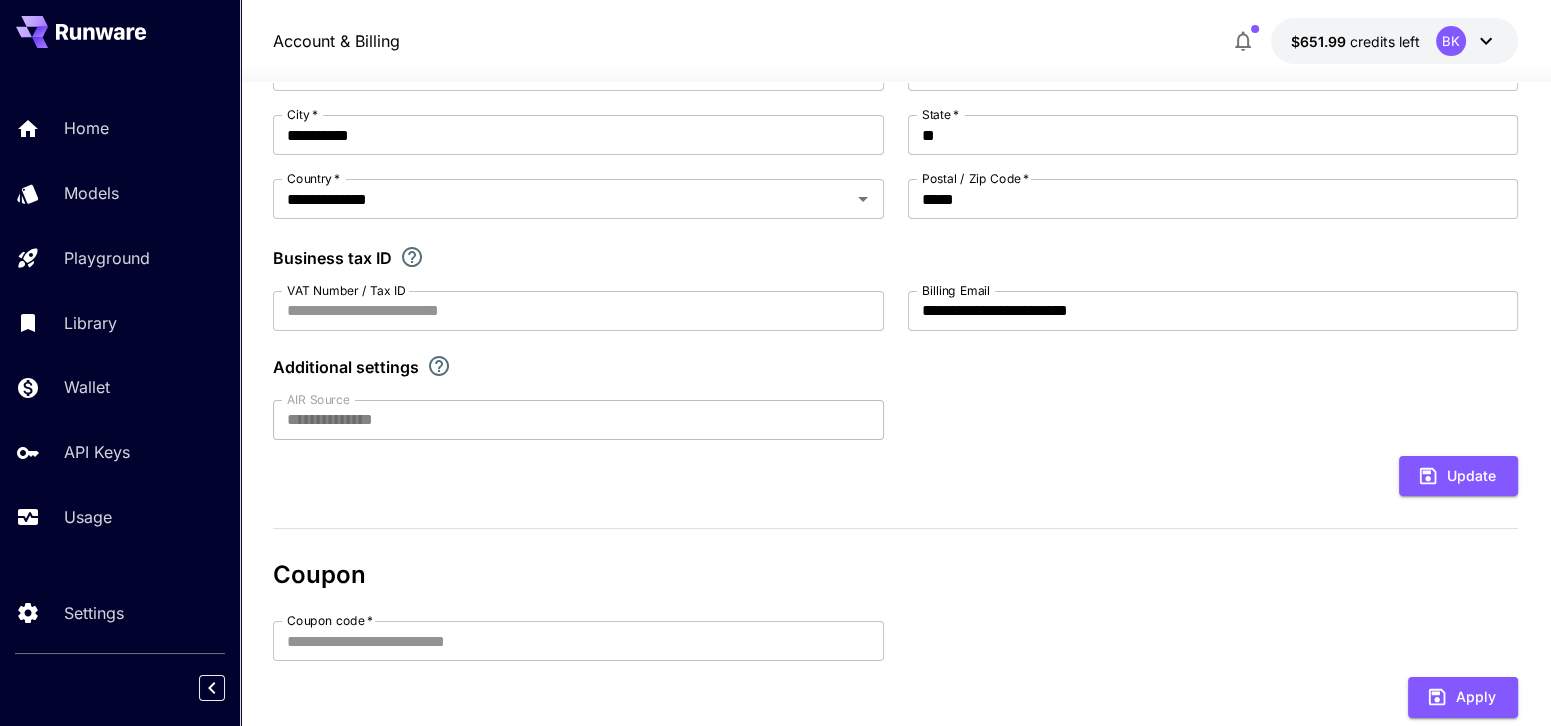 scroll, scrollTop: 0, scrollLeft: 0, axis: both 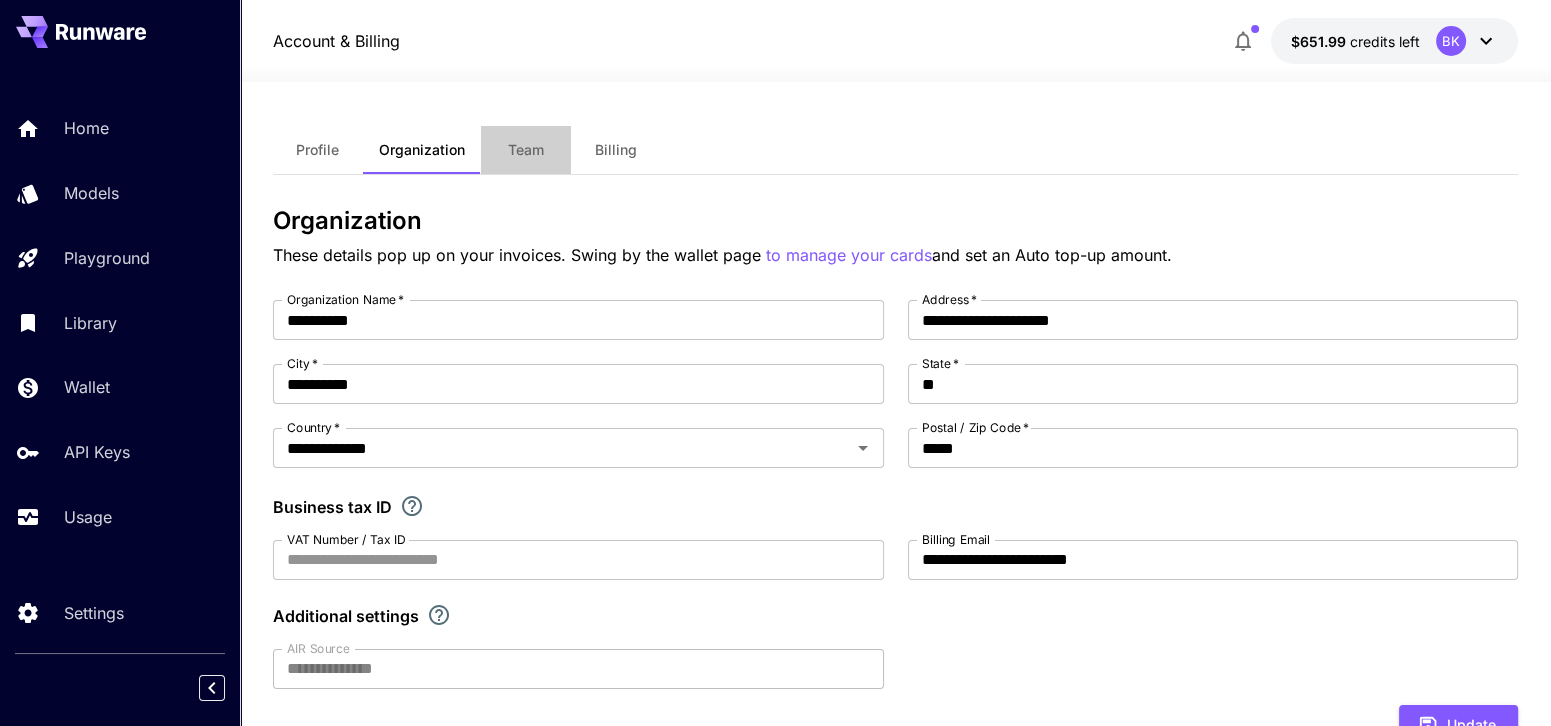 click on "Team" at bounding box center (526, 150) 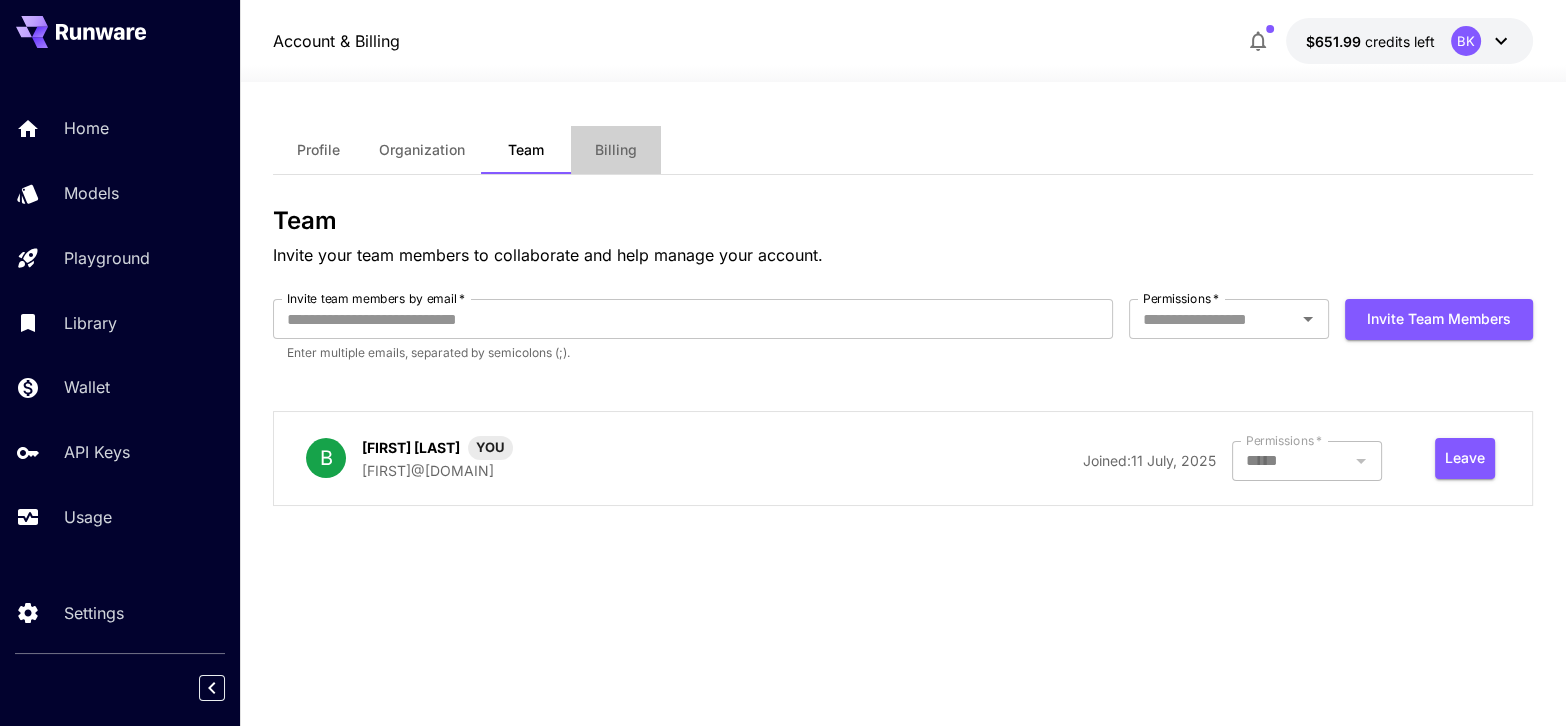 click on "Billing" at bounding box center (616, 150) 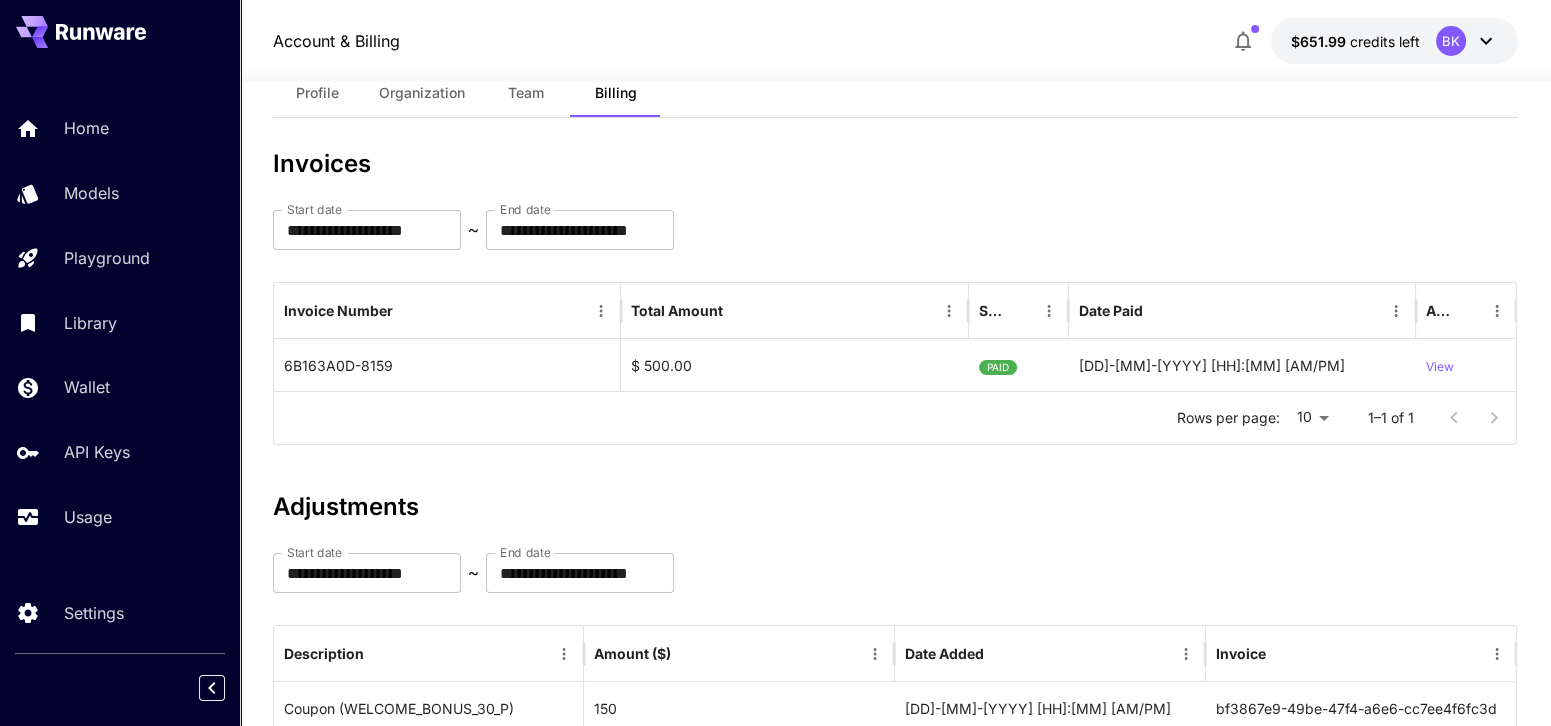 scroll, scrollTop: 0, scrollLeft: 0, axis: both 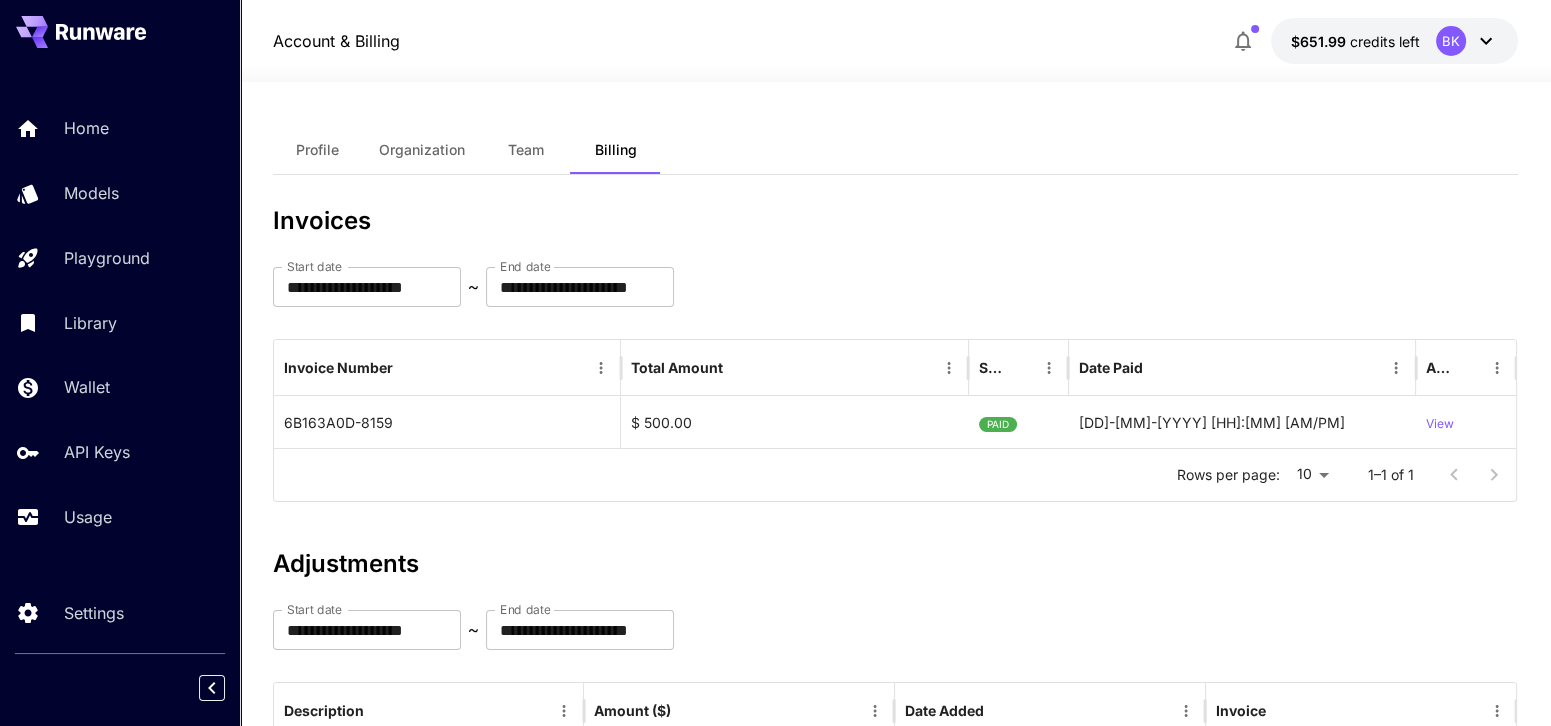 click on "Profile" at bounding box center [317, 150] 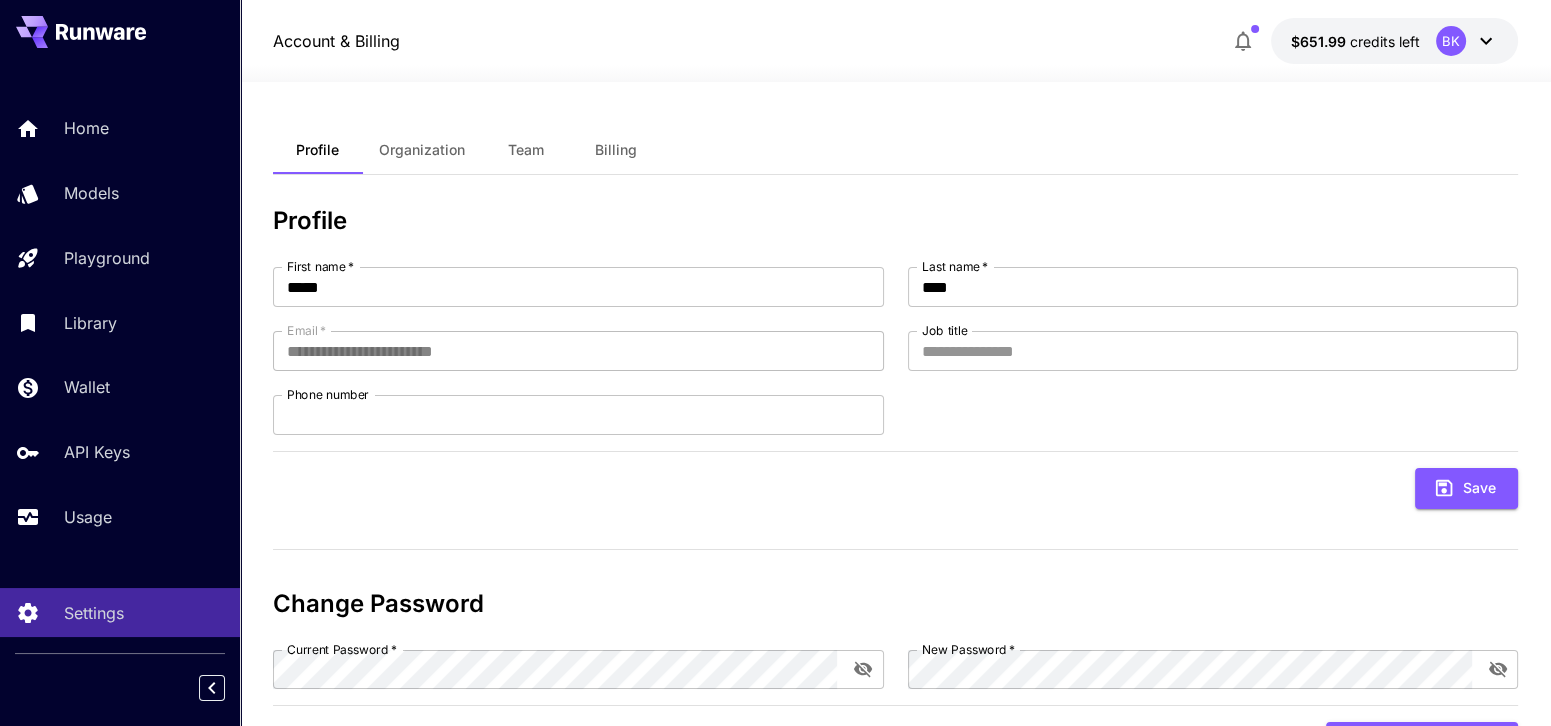 click 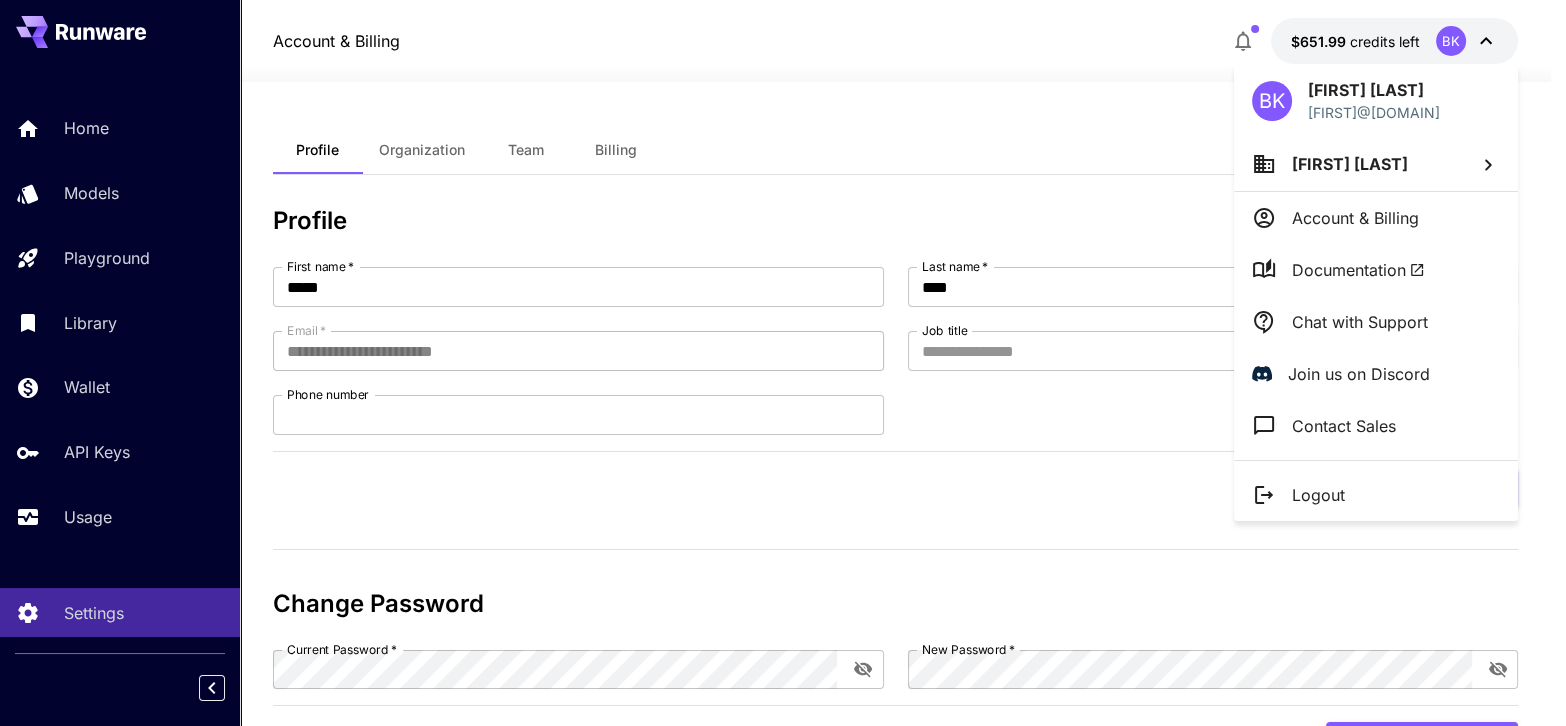 click on "[FIRST] [LAST]" at bounding box center [1350, 164] 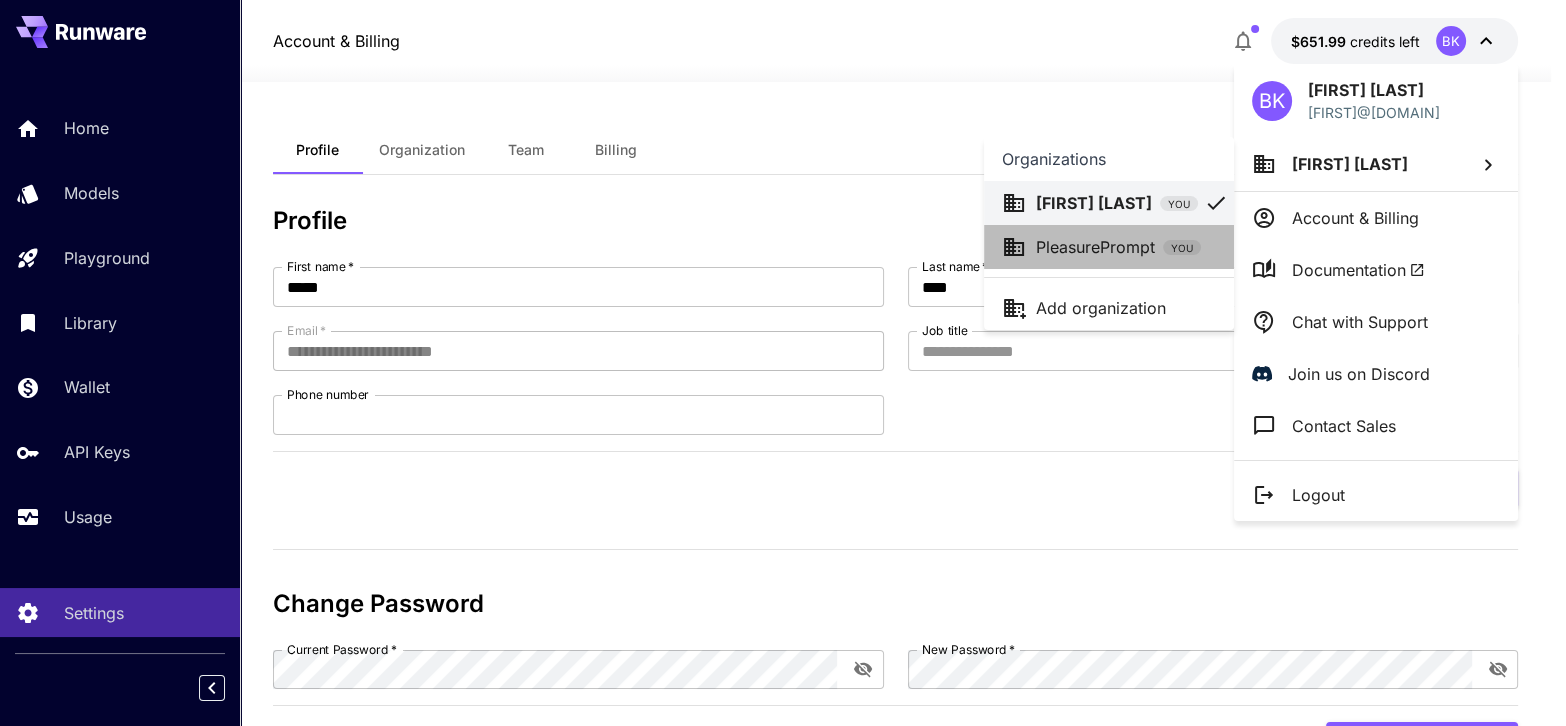 click on "PleasurePrompt" at bounding box center [1095, 247] 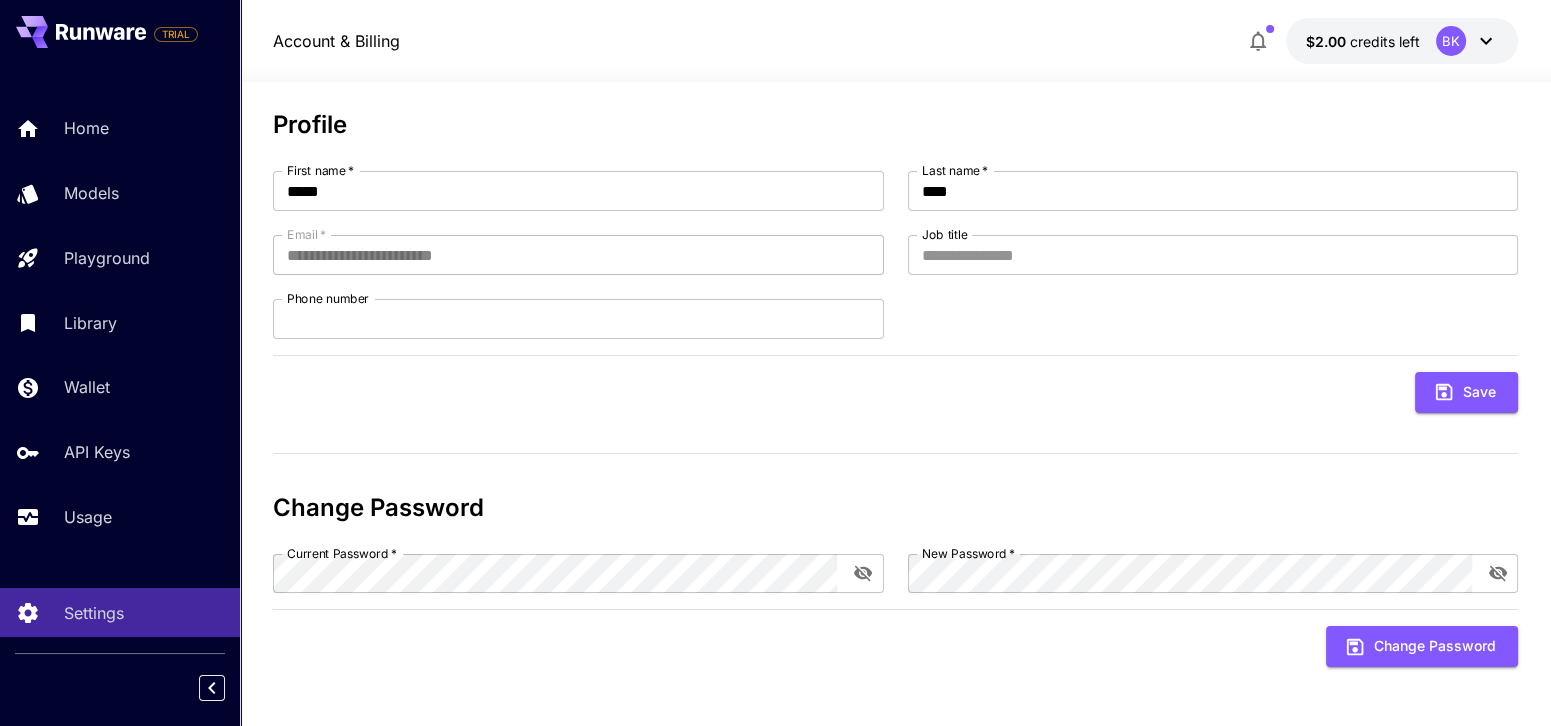scroll, scrollTop: 0, scrollLeft: 0, axis: both 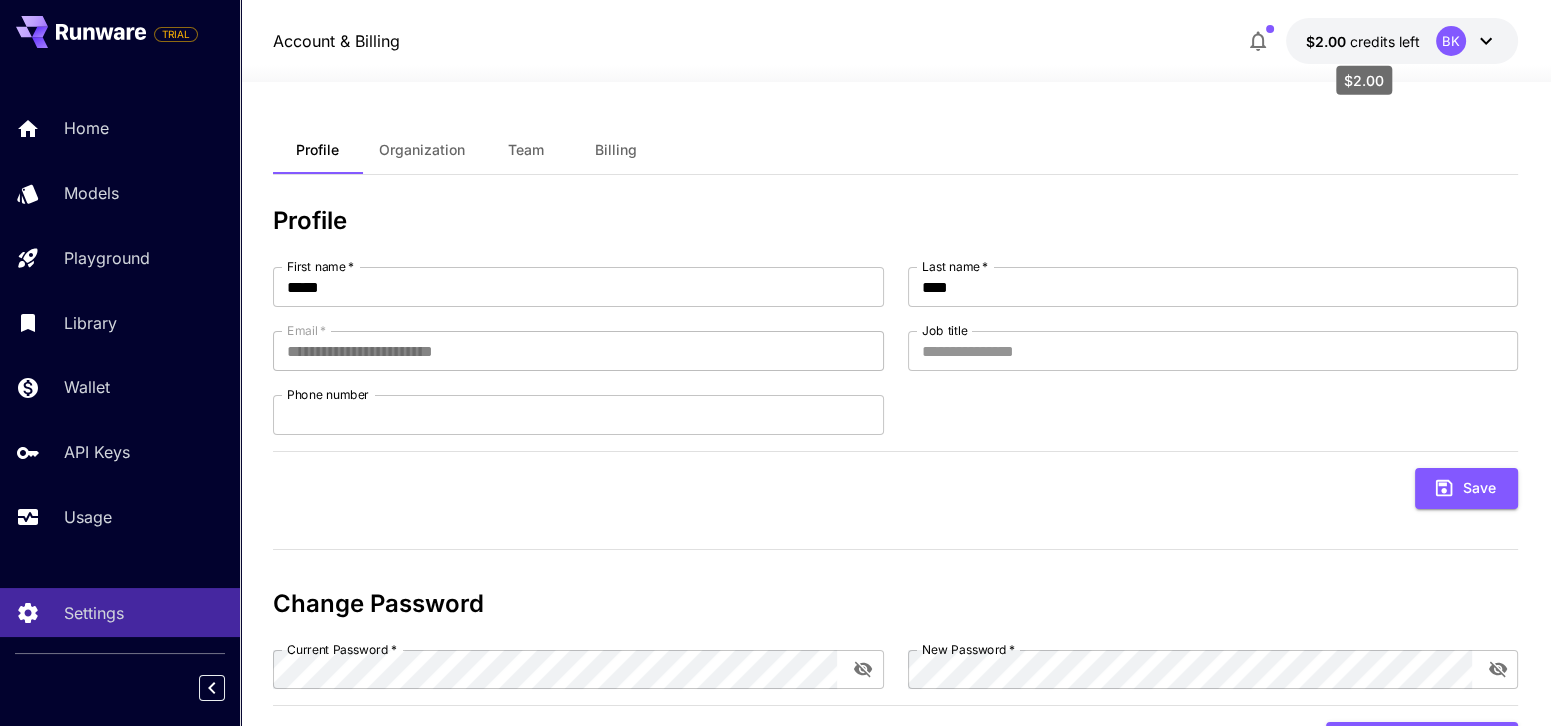 click on "credits left" at bounding box center [1385, 41] 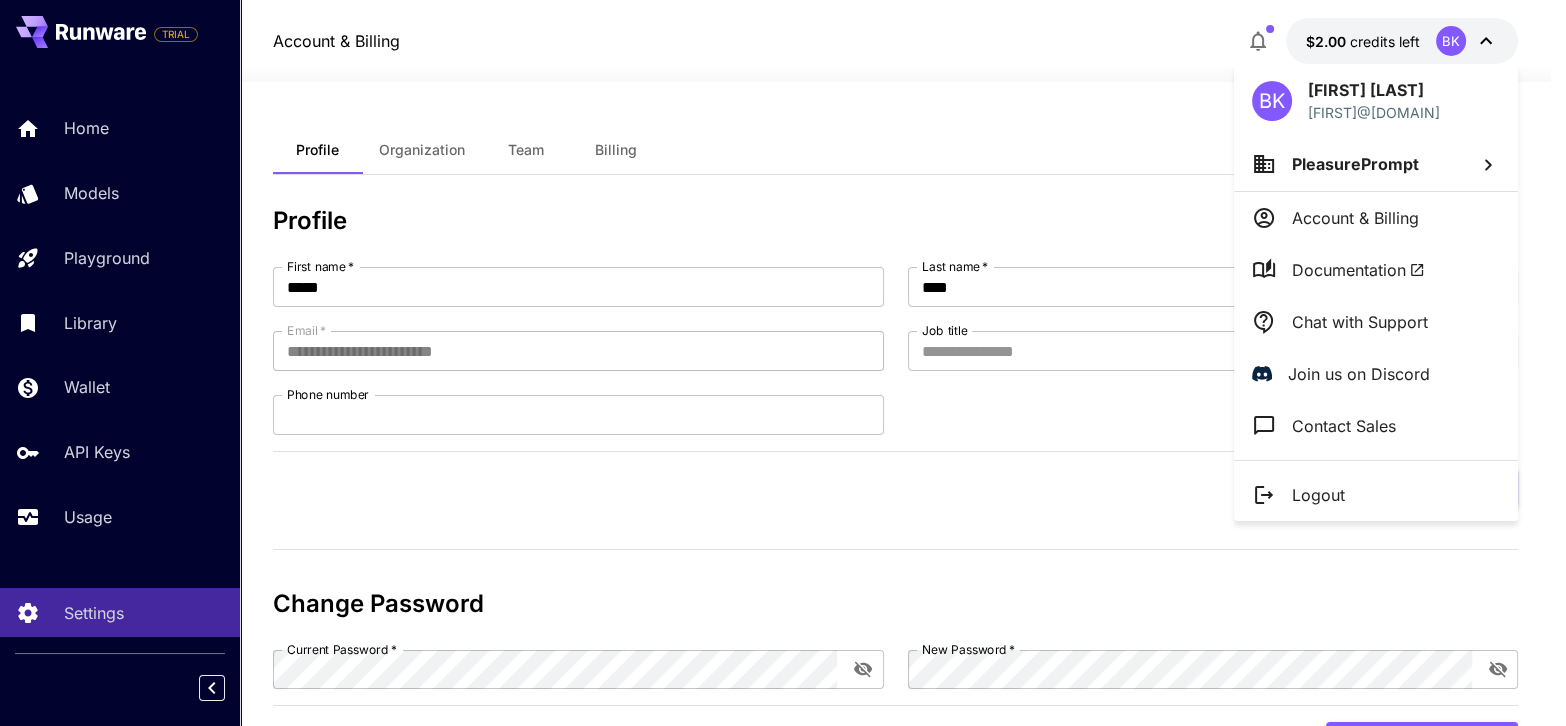 click at bounding box center (783, 363) 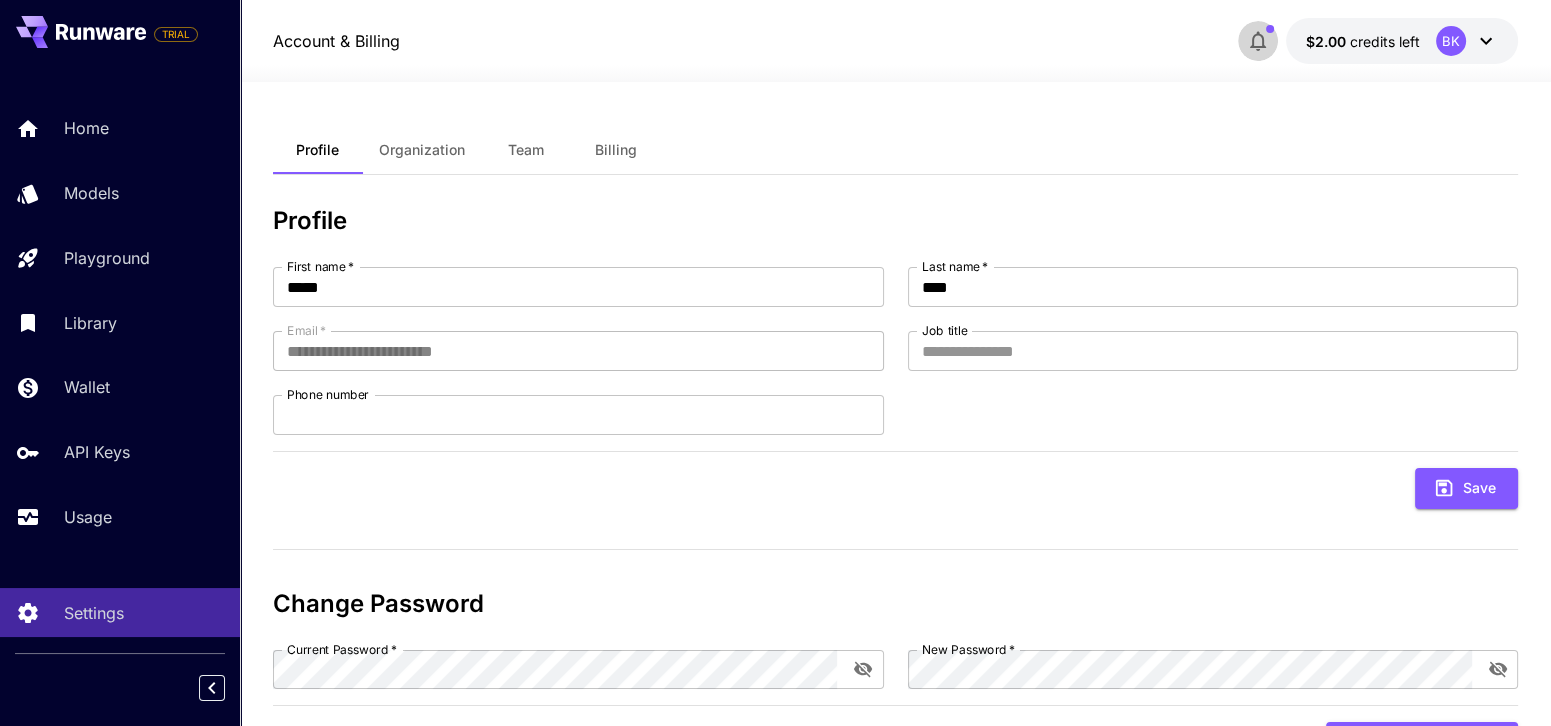 click 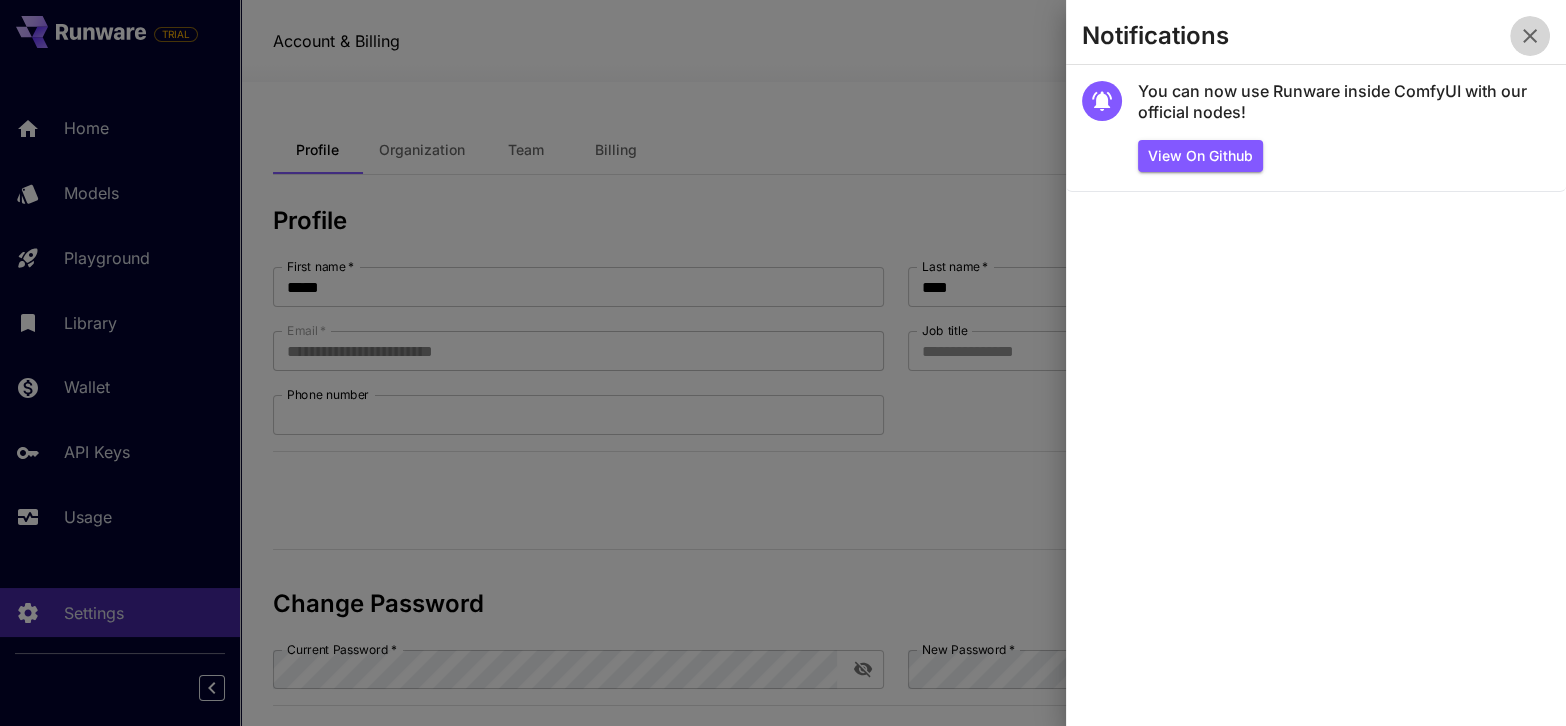 click 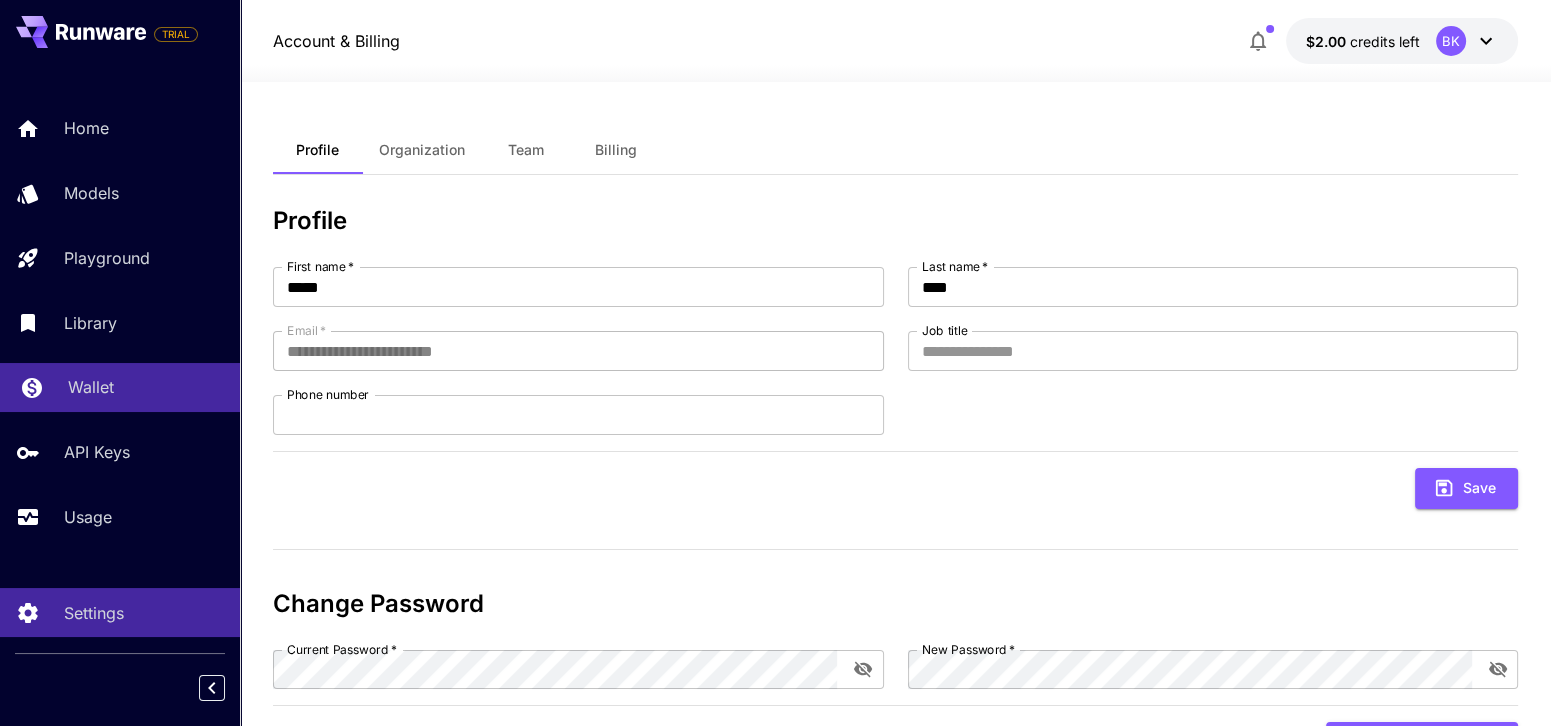 click on "Wallet" at bounding box center [91, 387] 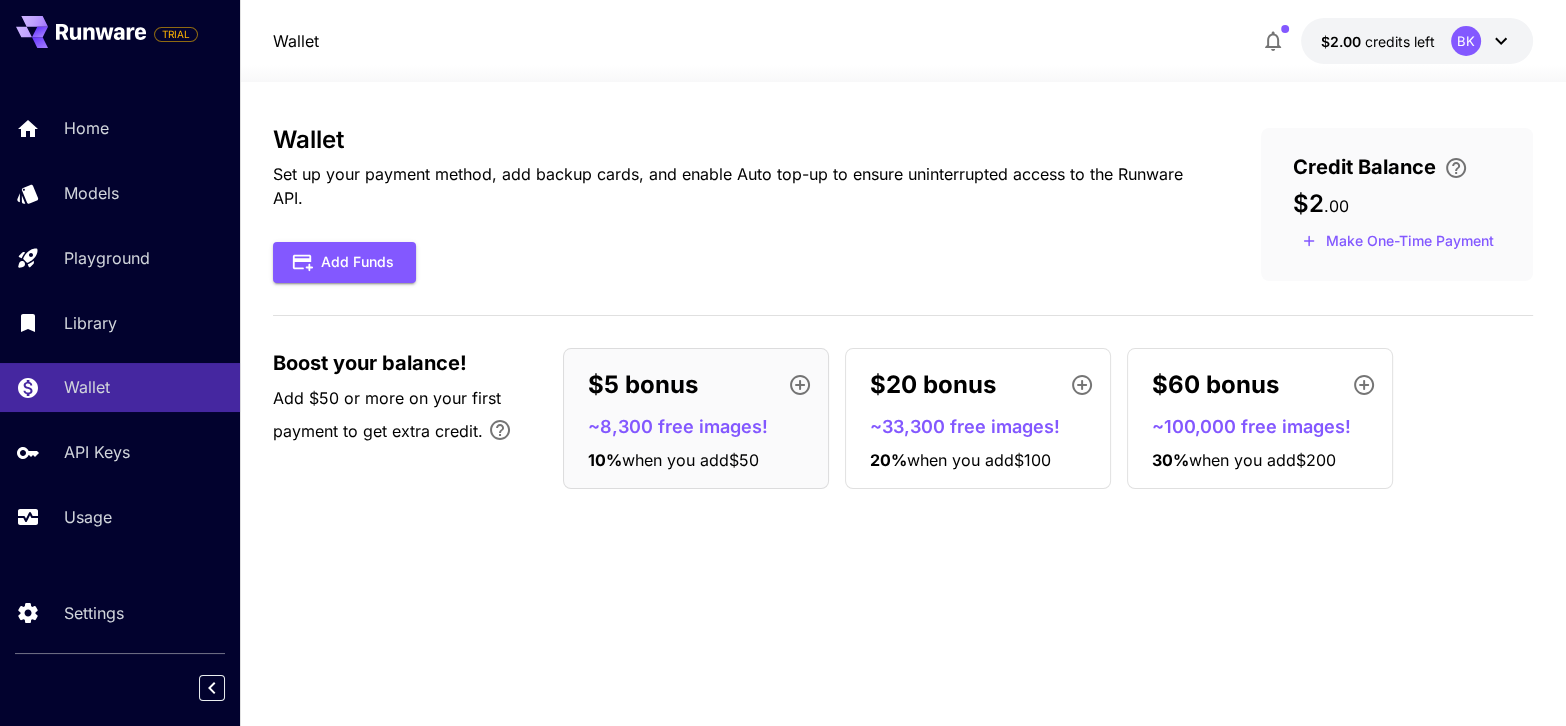 click on "$2.00    credits left  BK" at bounding box center [1417, 41] 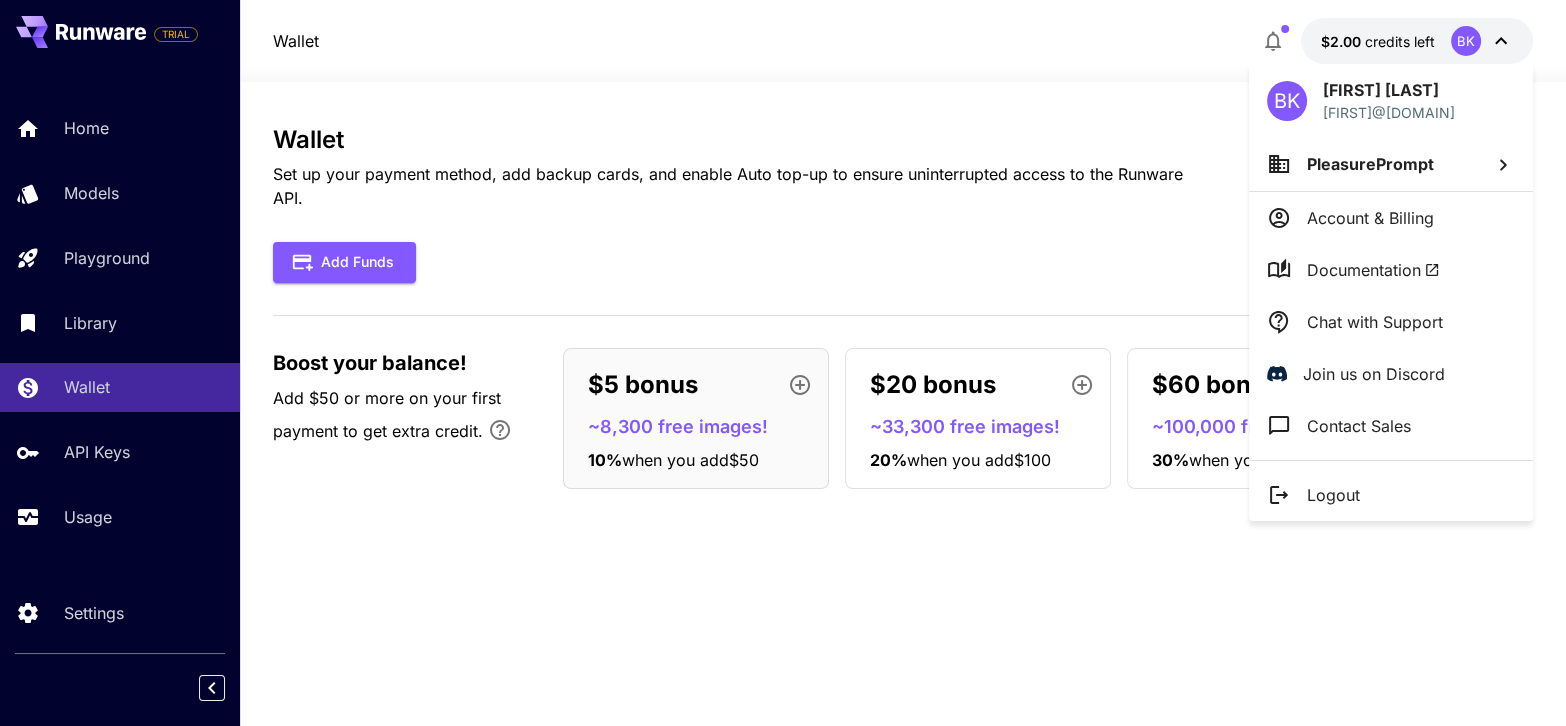 click on "PleasurePrompt" at bounding box center [1370, 164] 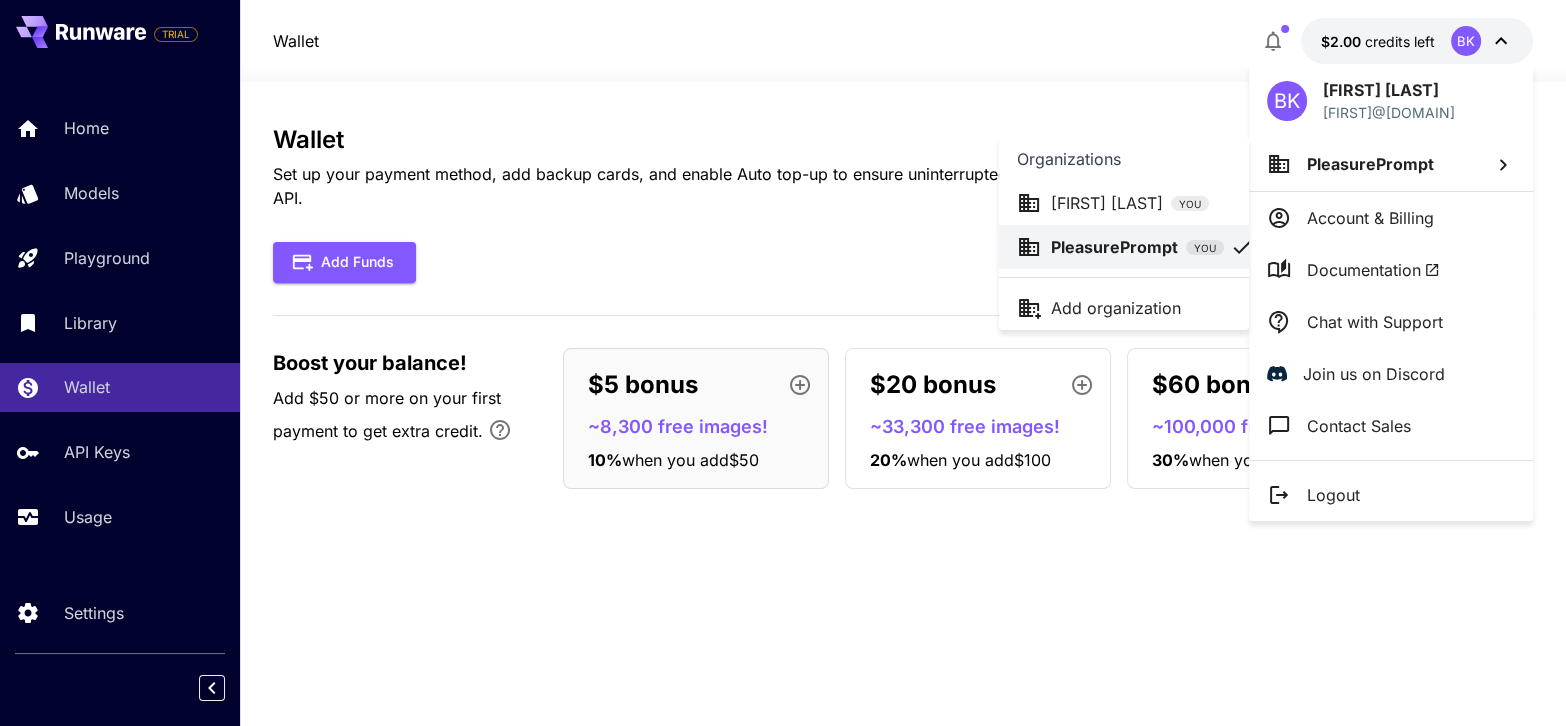 click on "[FIRST] [LAST]" at bounding box center [1107, 203] 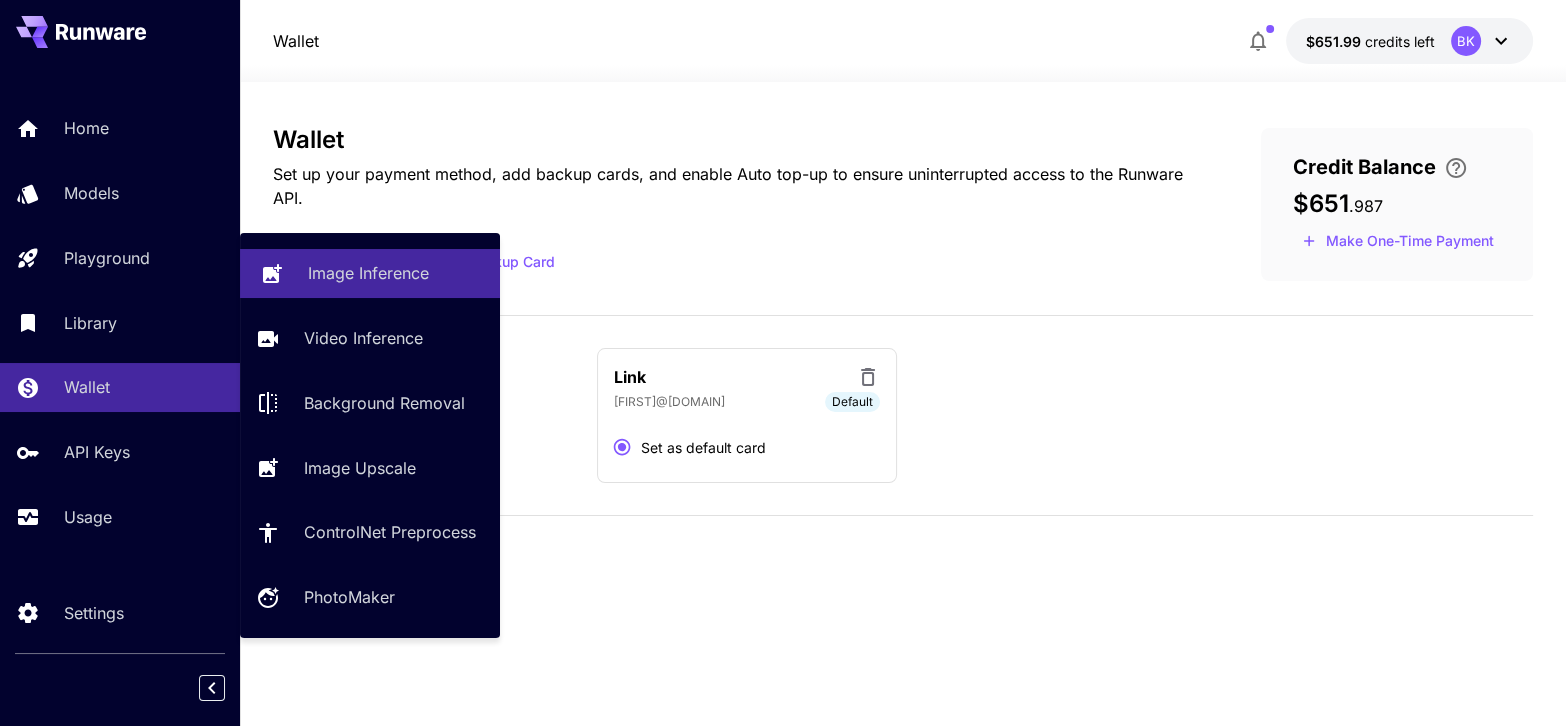 click on "Image Inference" at bounding box center [368, 273] 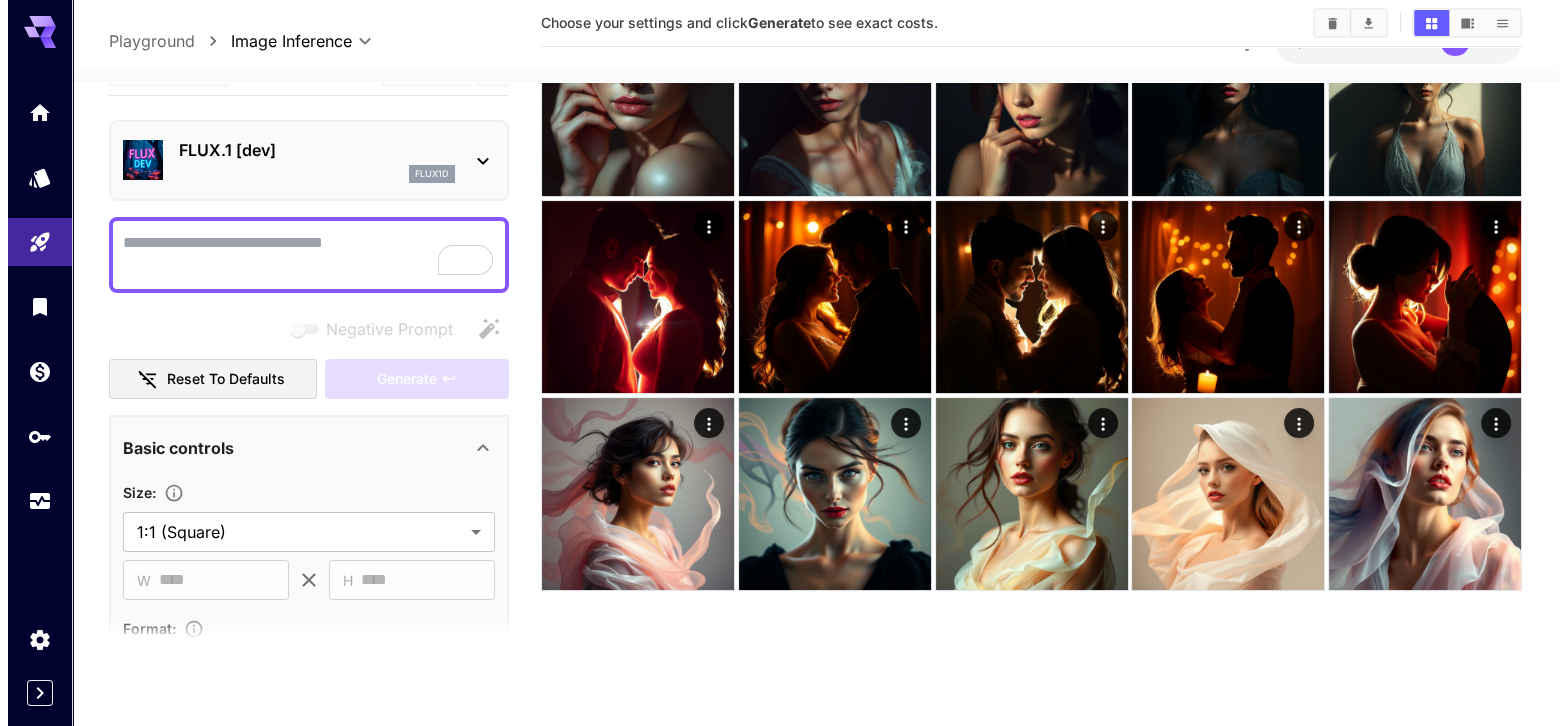 scroll, scrollTop: 0, scrollLeft: 0, axis: both 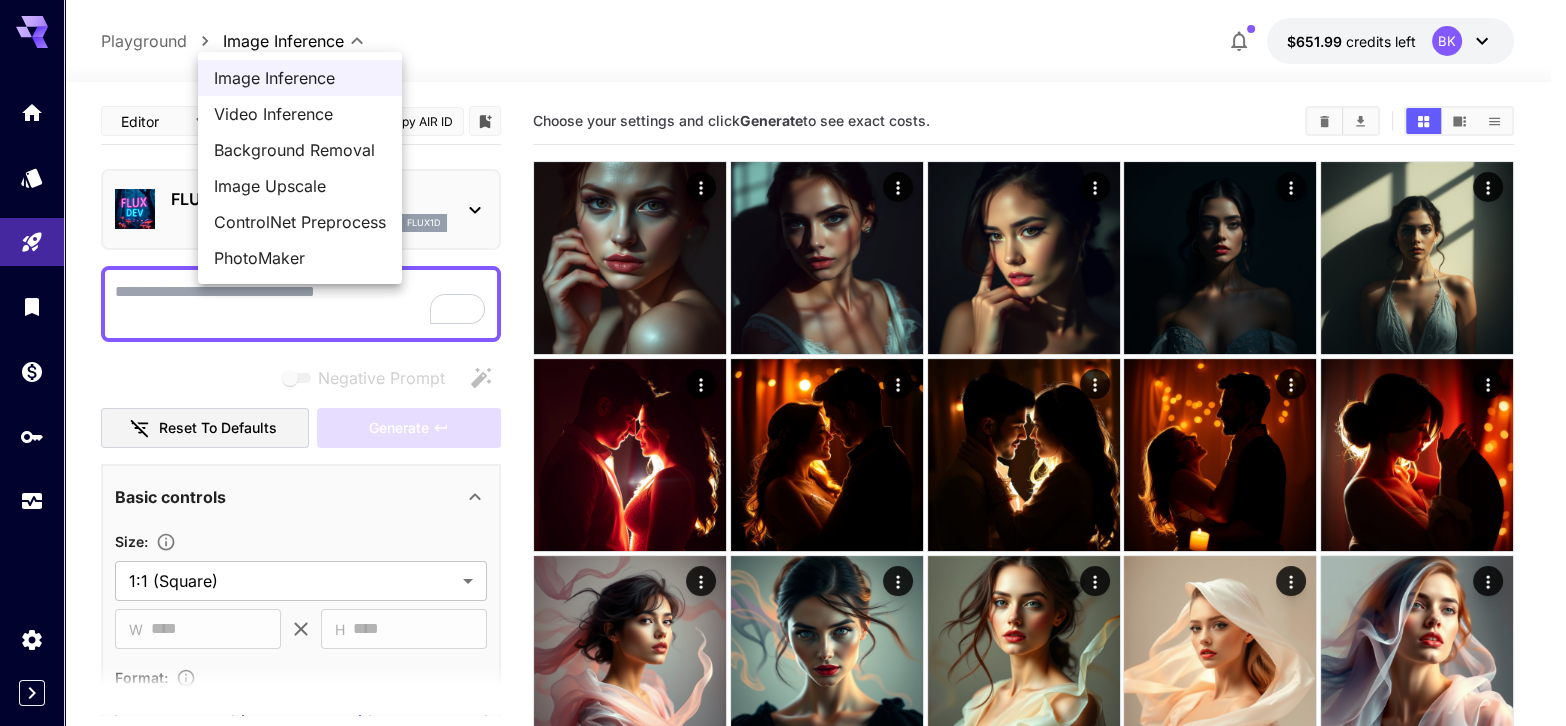 click on "**********" at bounding box center (783, 442) 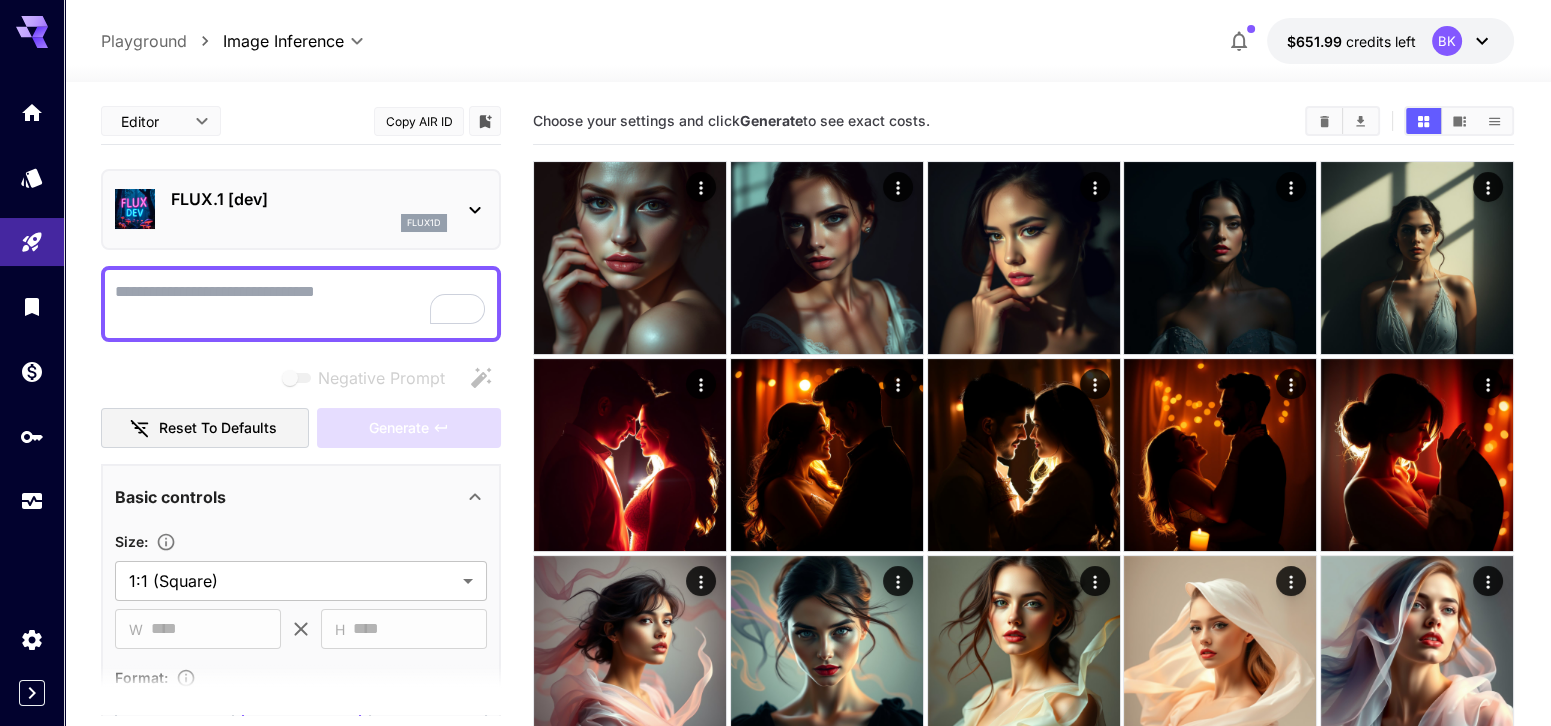 click on "Playground" at bounding box center [144, 41] 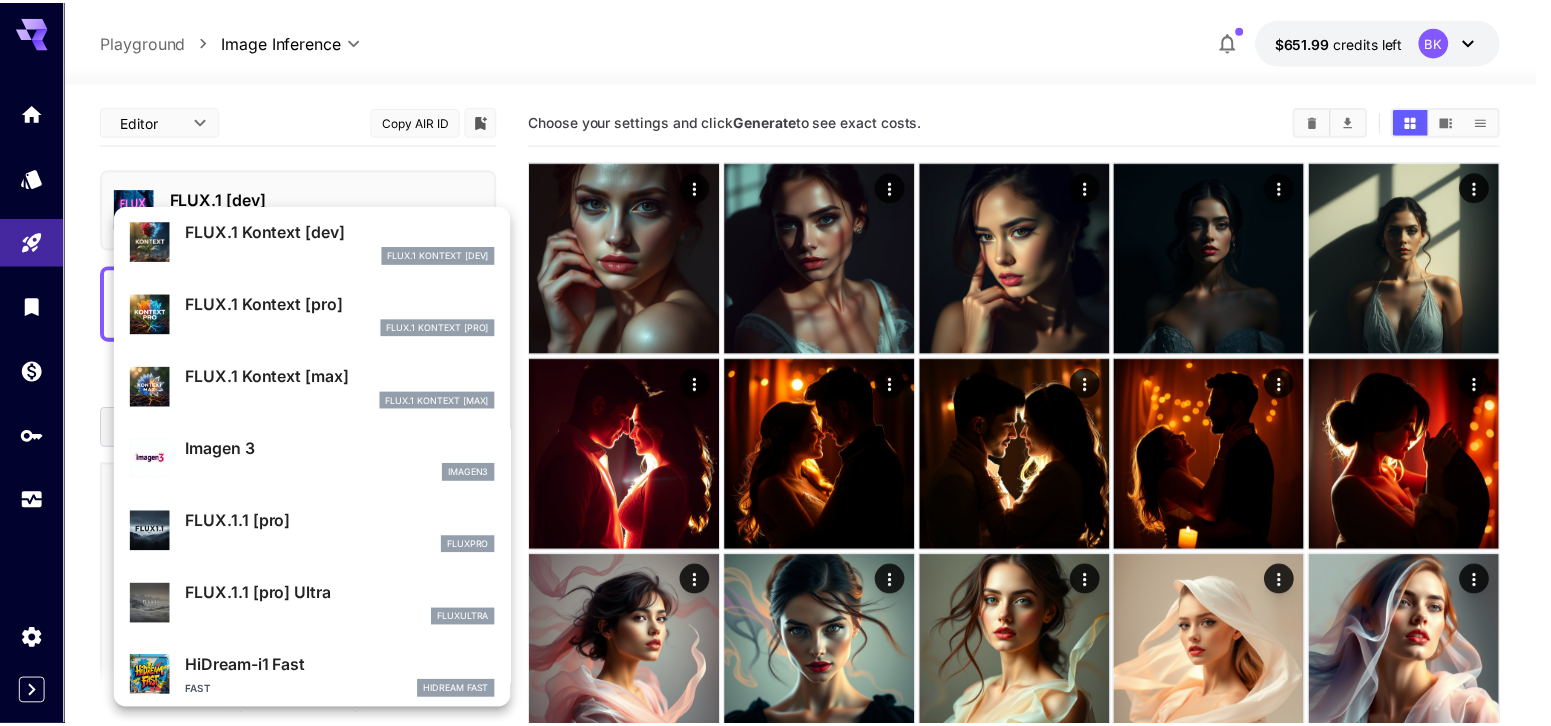scroll, scrollTop: 1105, scrollLeft: 0, axis: vertical 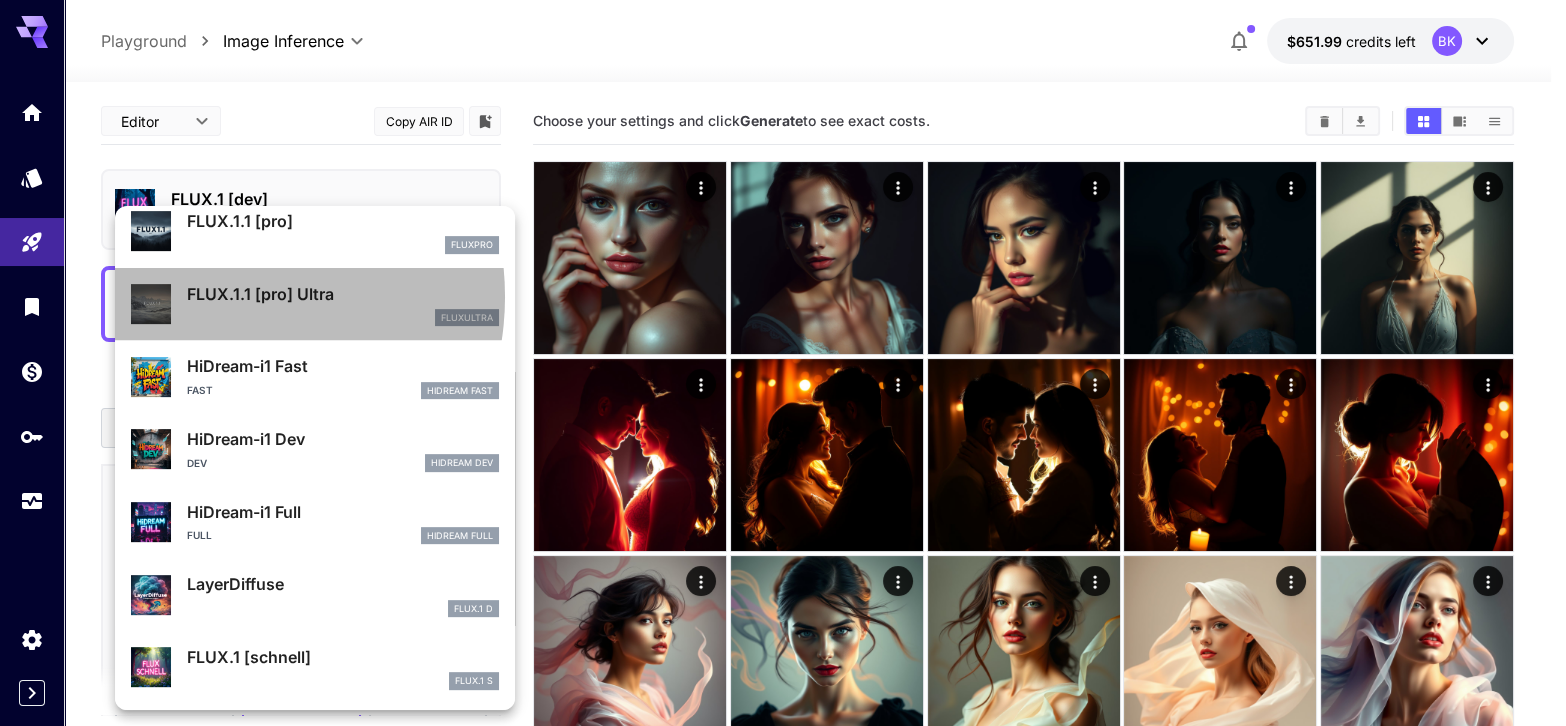 click on "FLUX.1.1 [pro] Ultra" at bounding box center [343, 294] 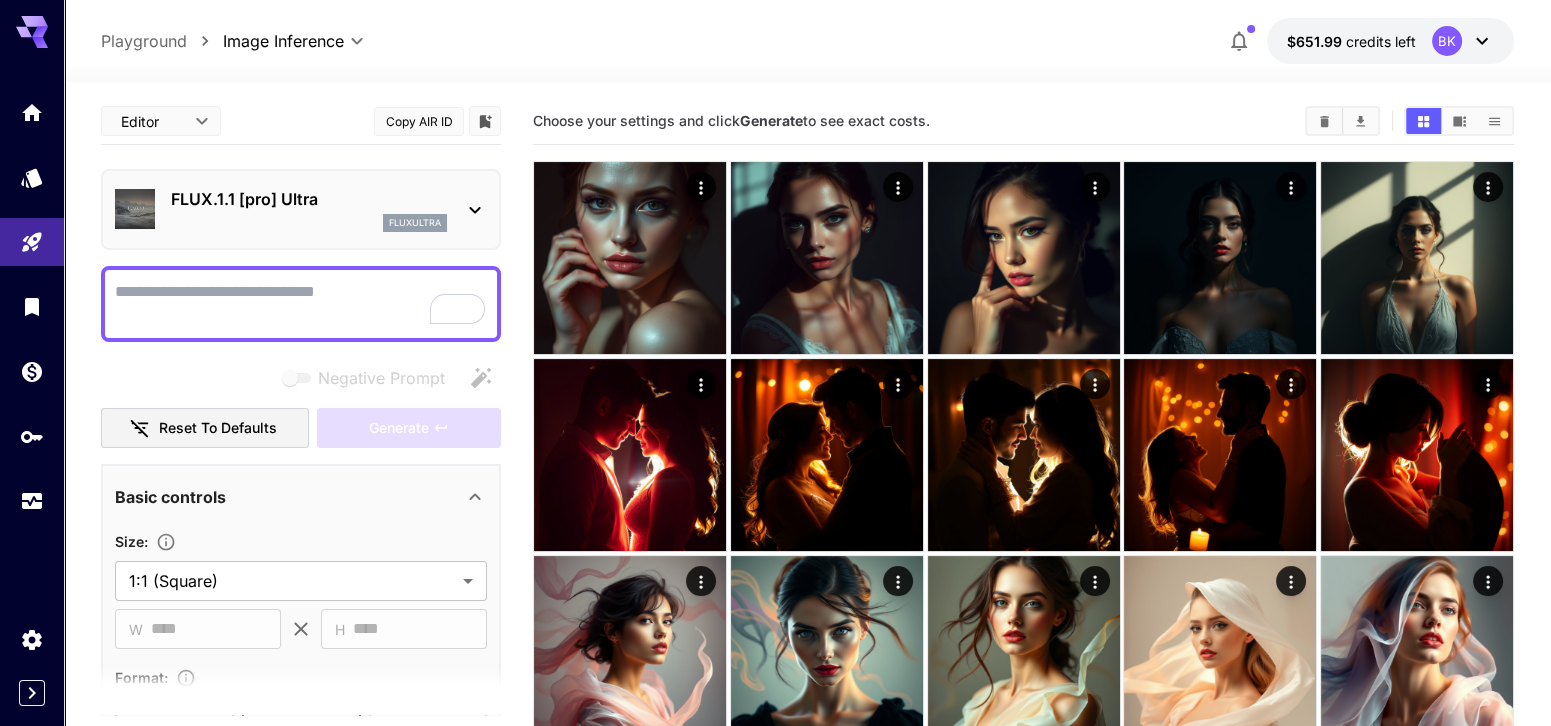 click on "Negative Prompt" at bounding box center [301, 304] 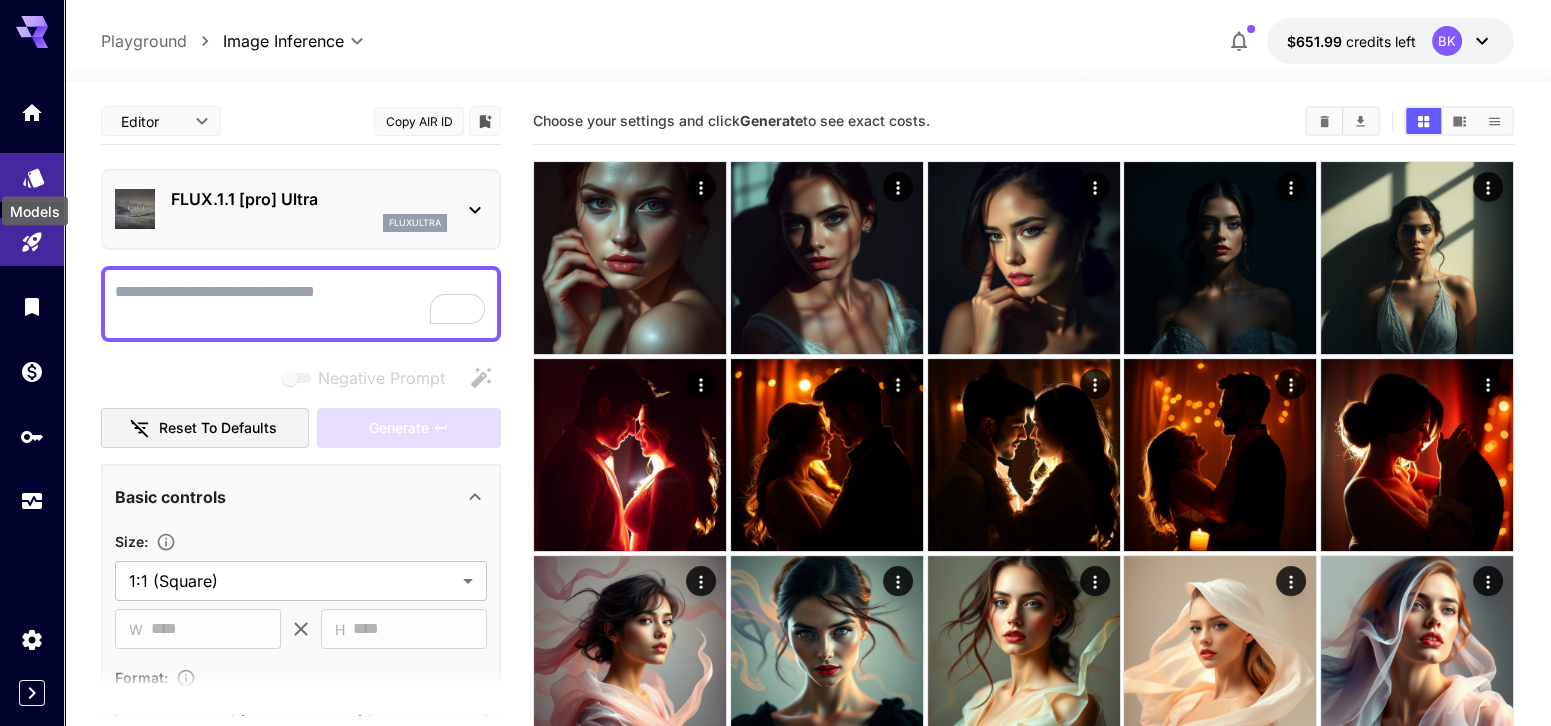 click 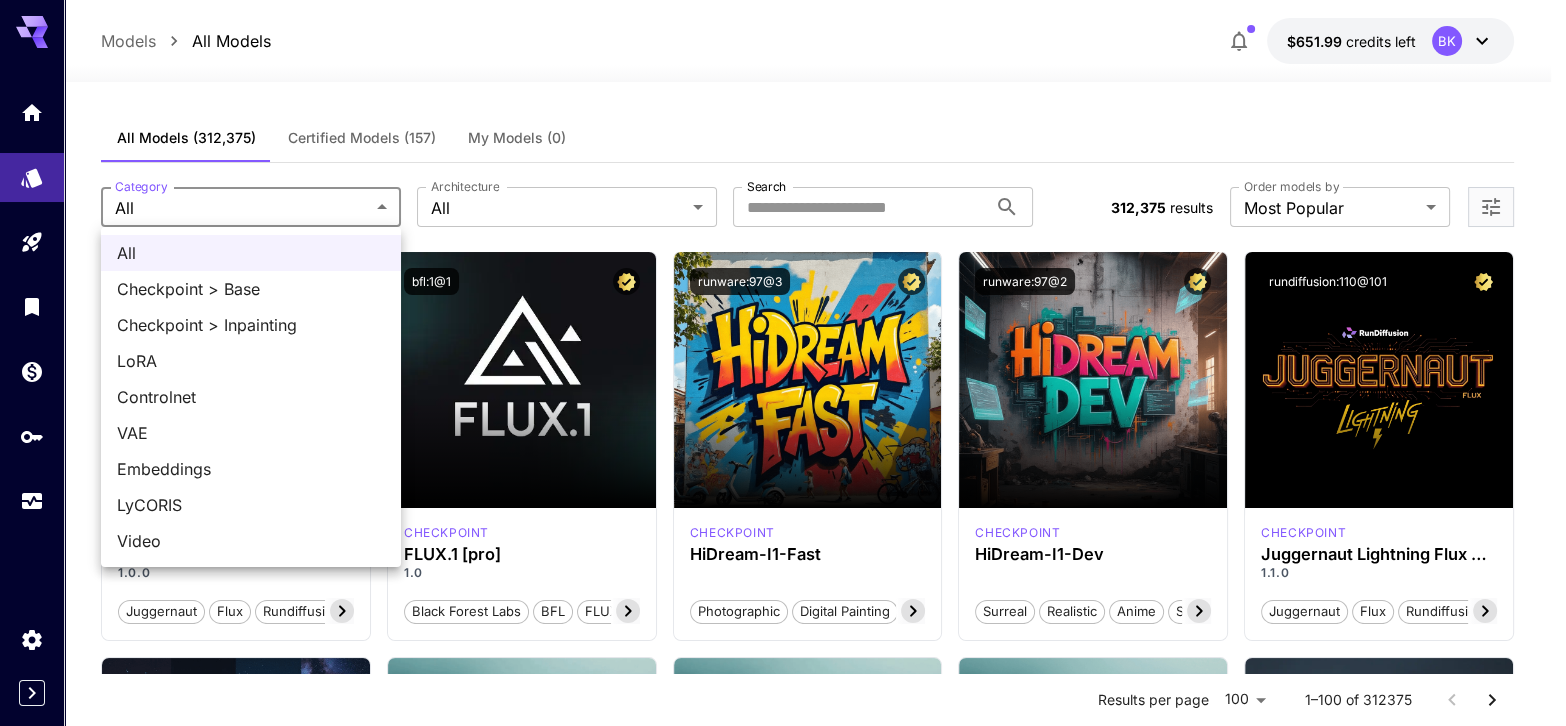 click on "**********" at bounding box center [783, 7513] 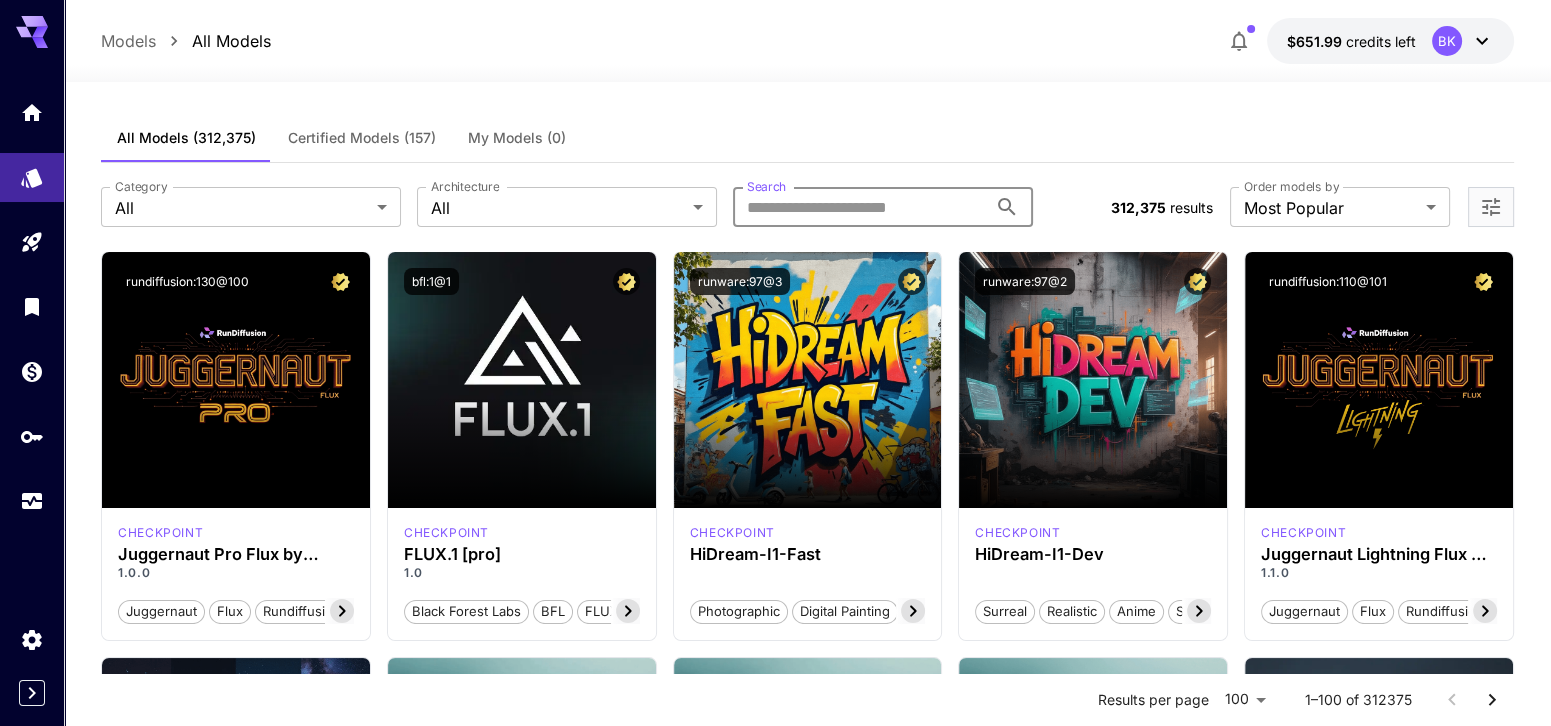 click on "Search" at bounding box center [860, 207] 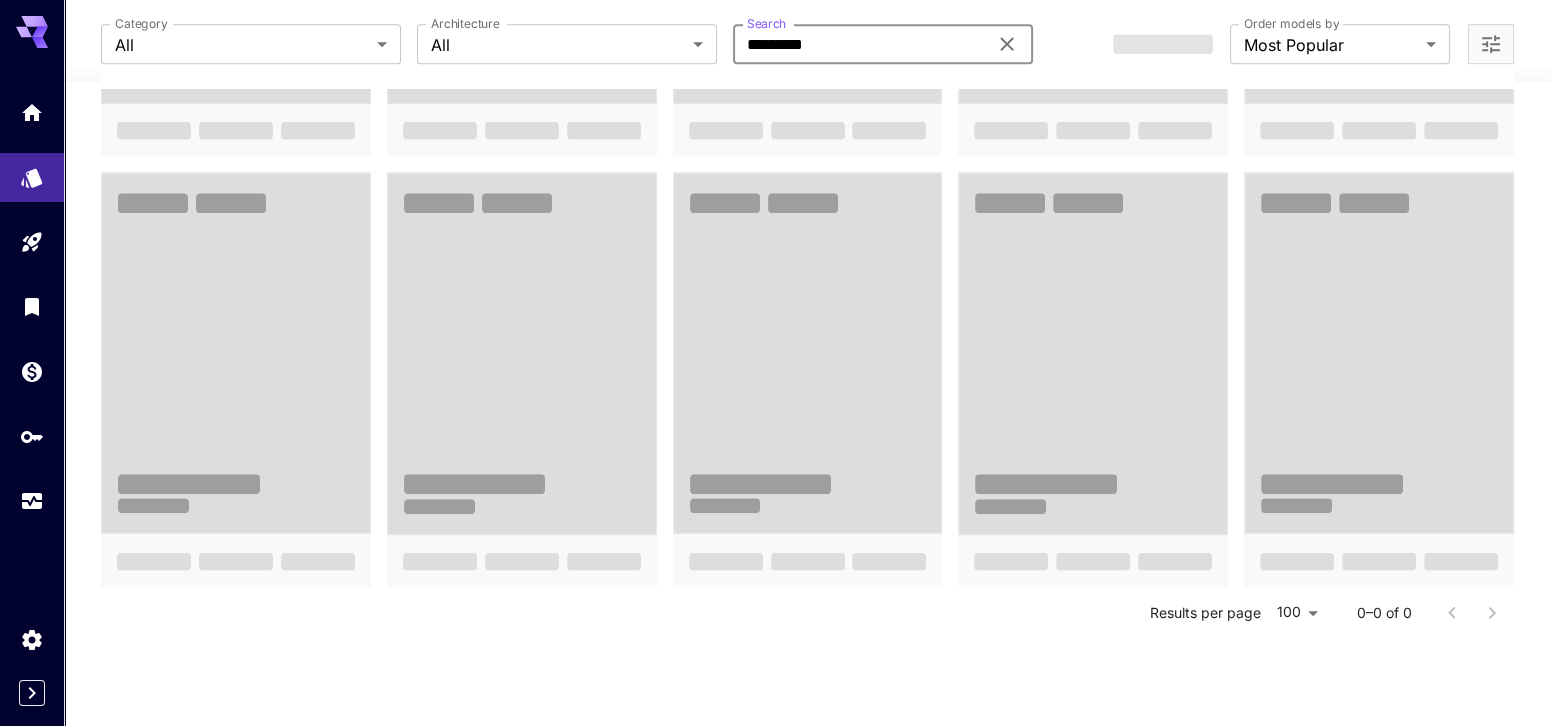scroll, scrollTop: 390, scrollLeft: 0, axis: vertical 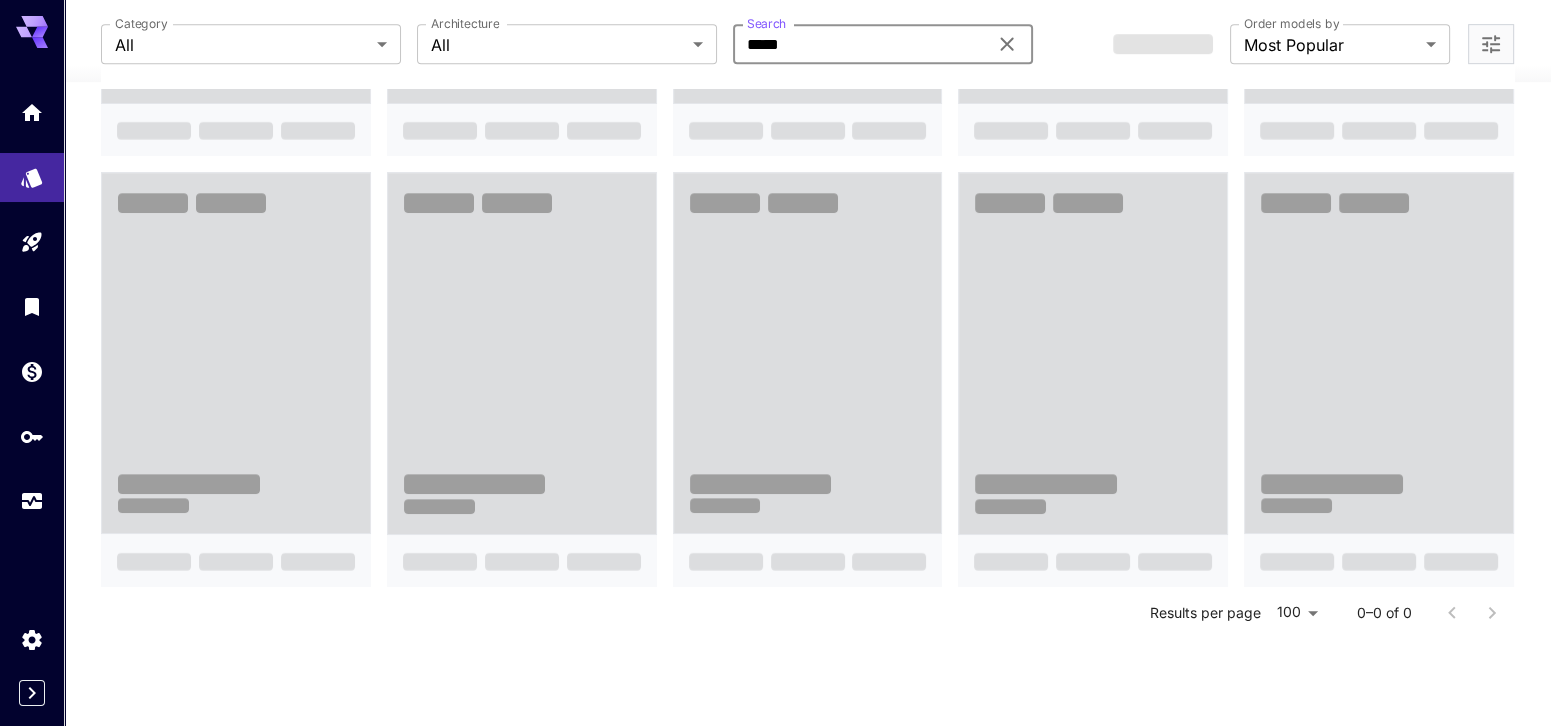 type on "*****" 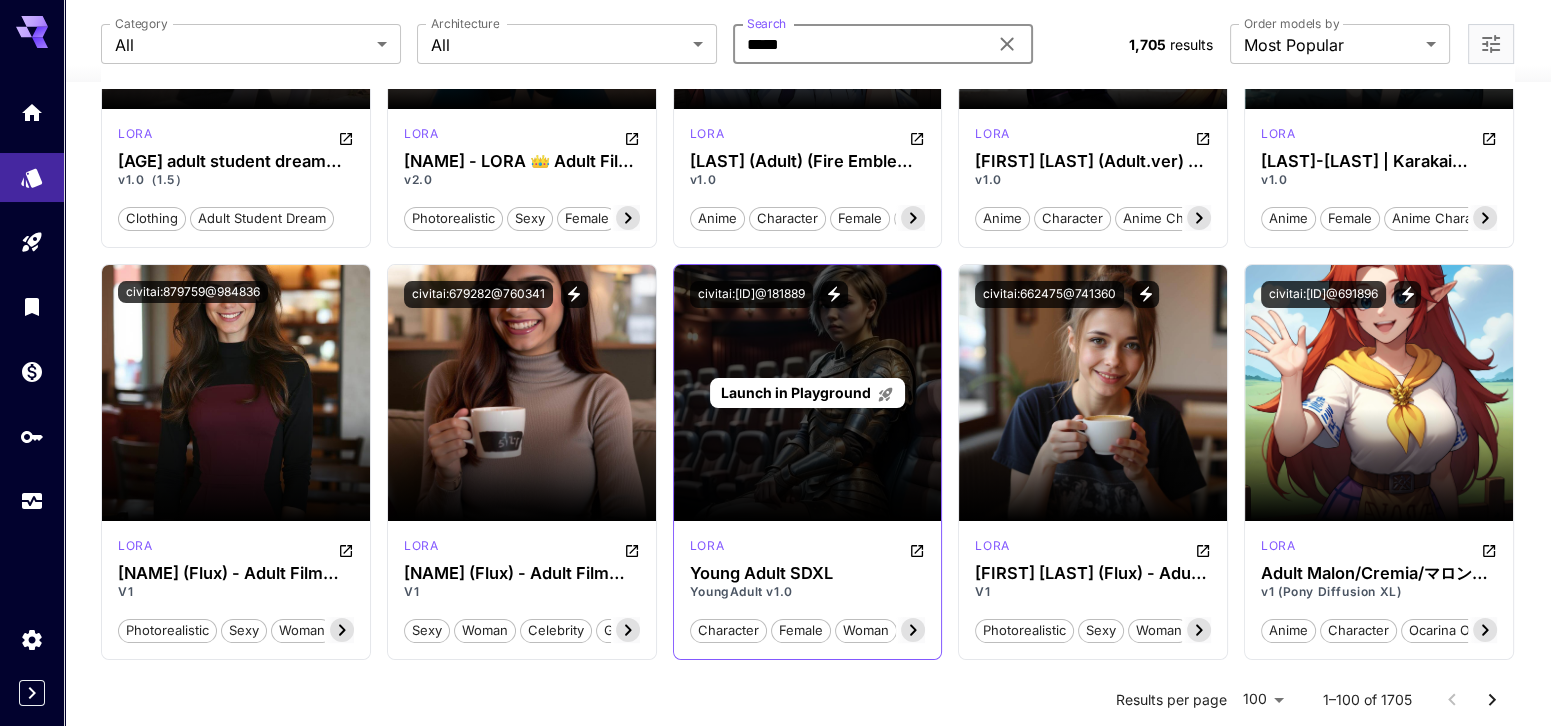 scroll, scrollTop: 799, scrollLeft: 0, axis: vertical 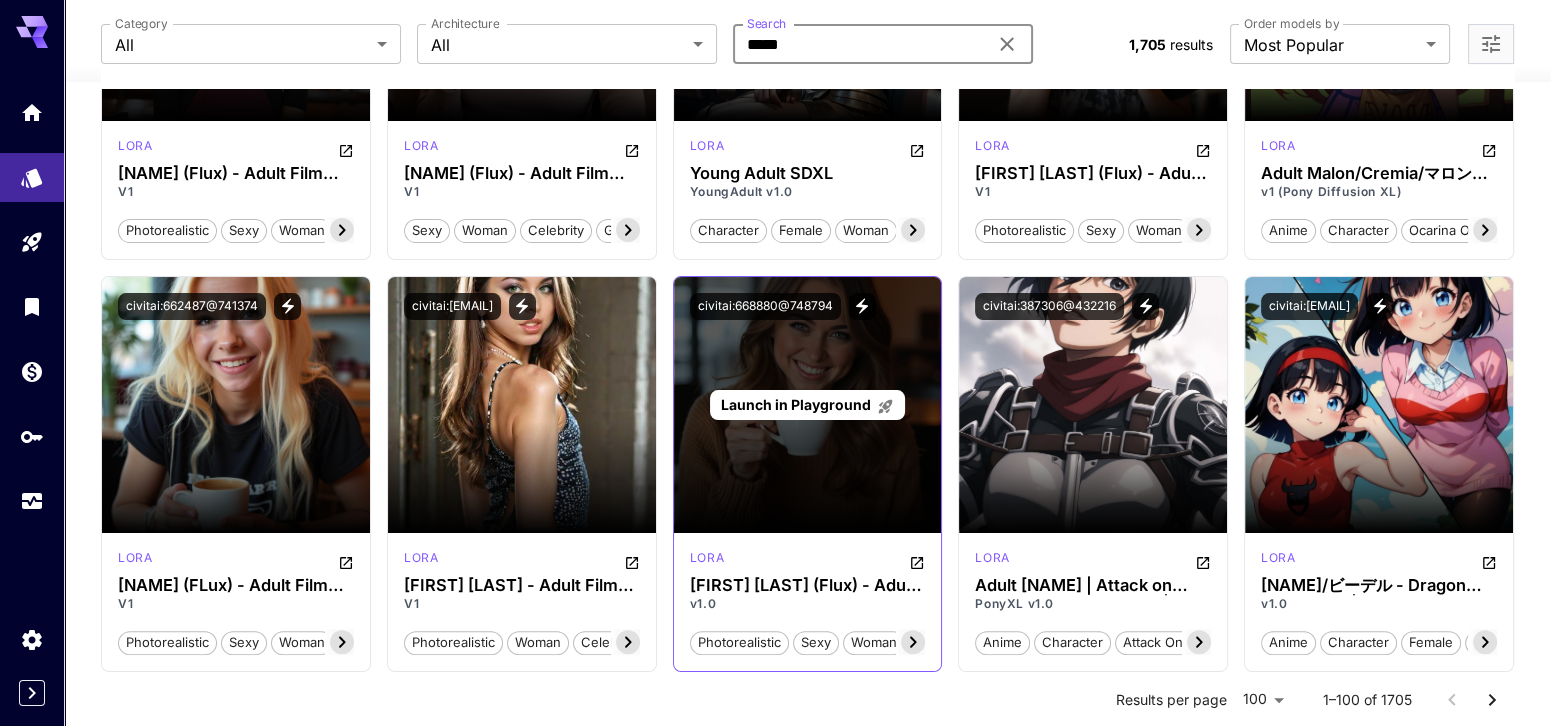 click on "Launch in Playground" at bounding box center (808, 405) 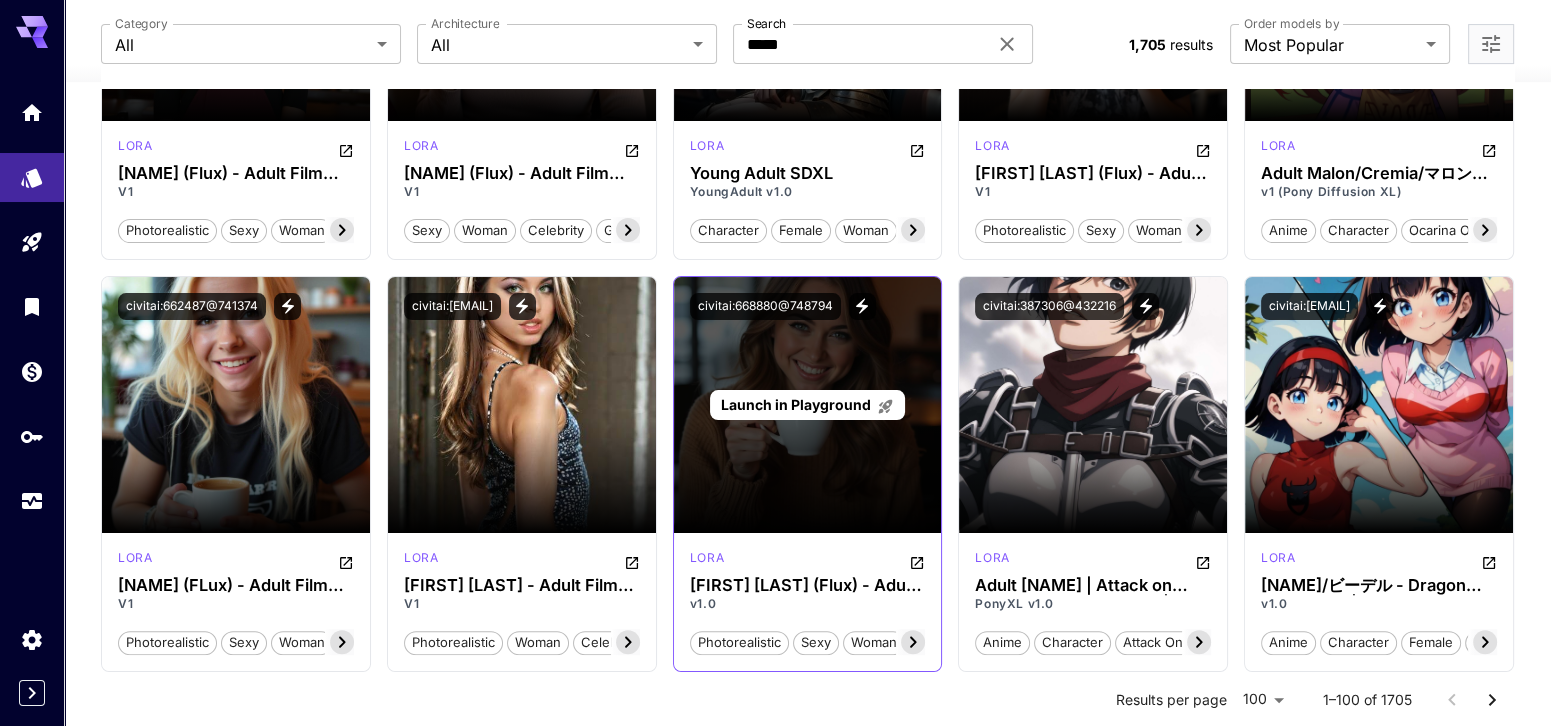 click on "Launch in Playground" at bounding box center [796, 404] 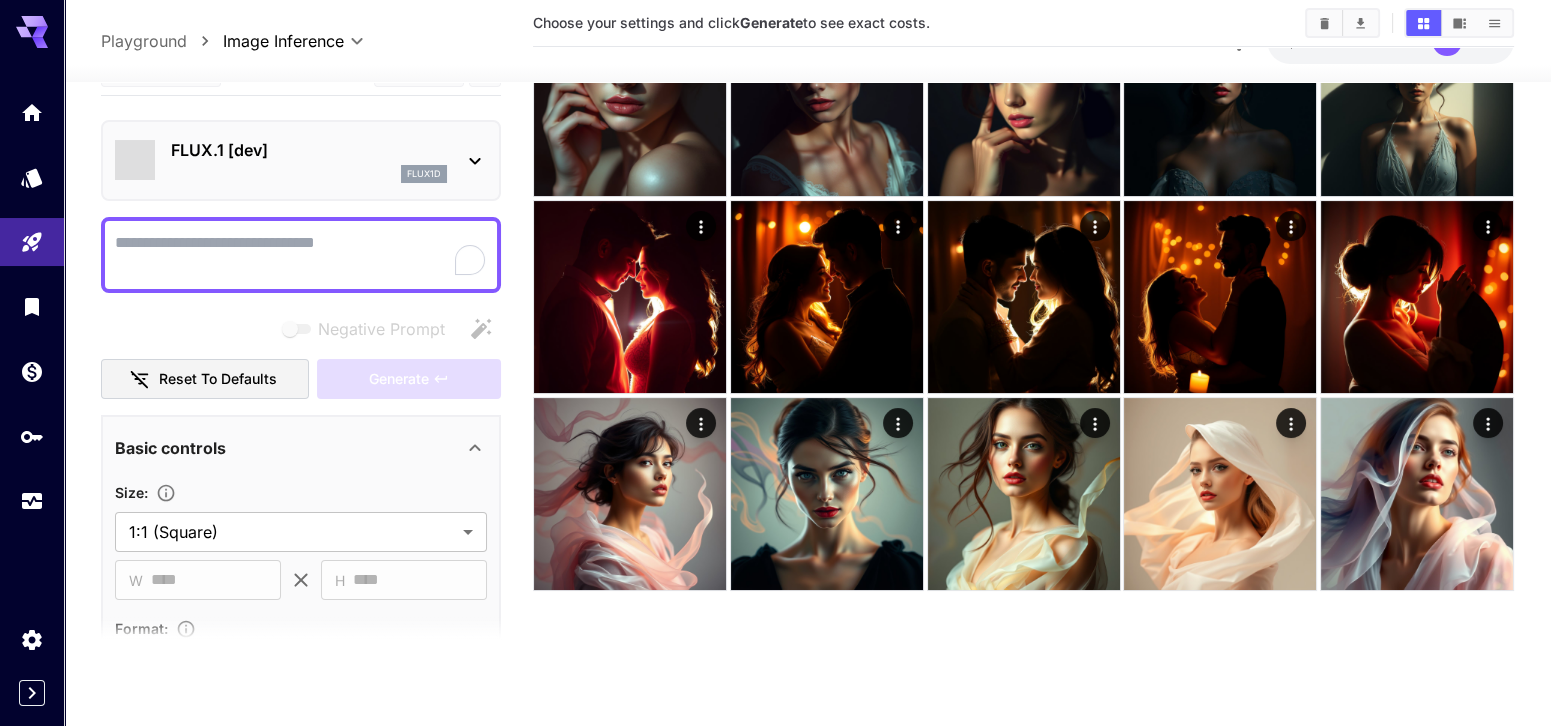 type on "**********" 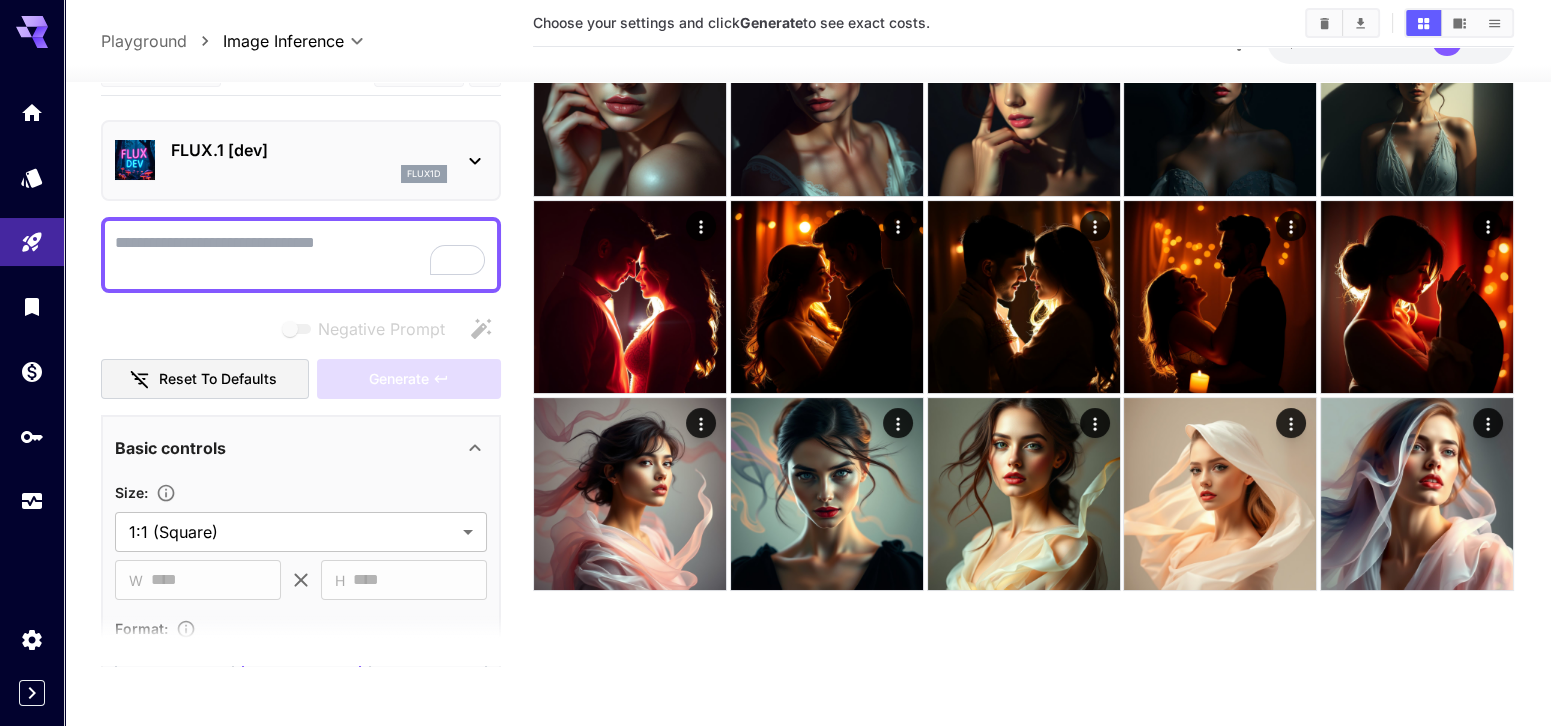 click on "Negative Prompt" at bounding box center (301, 255) 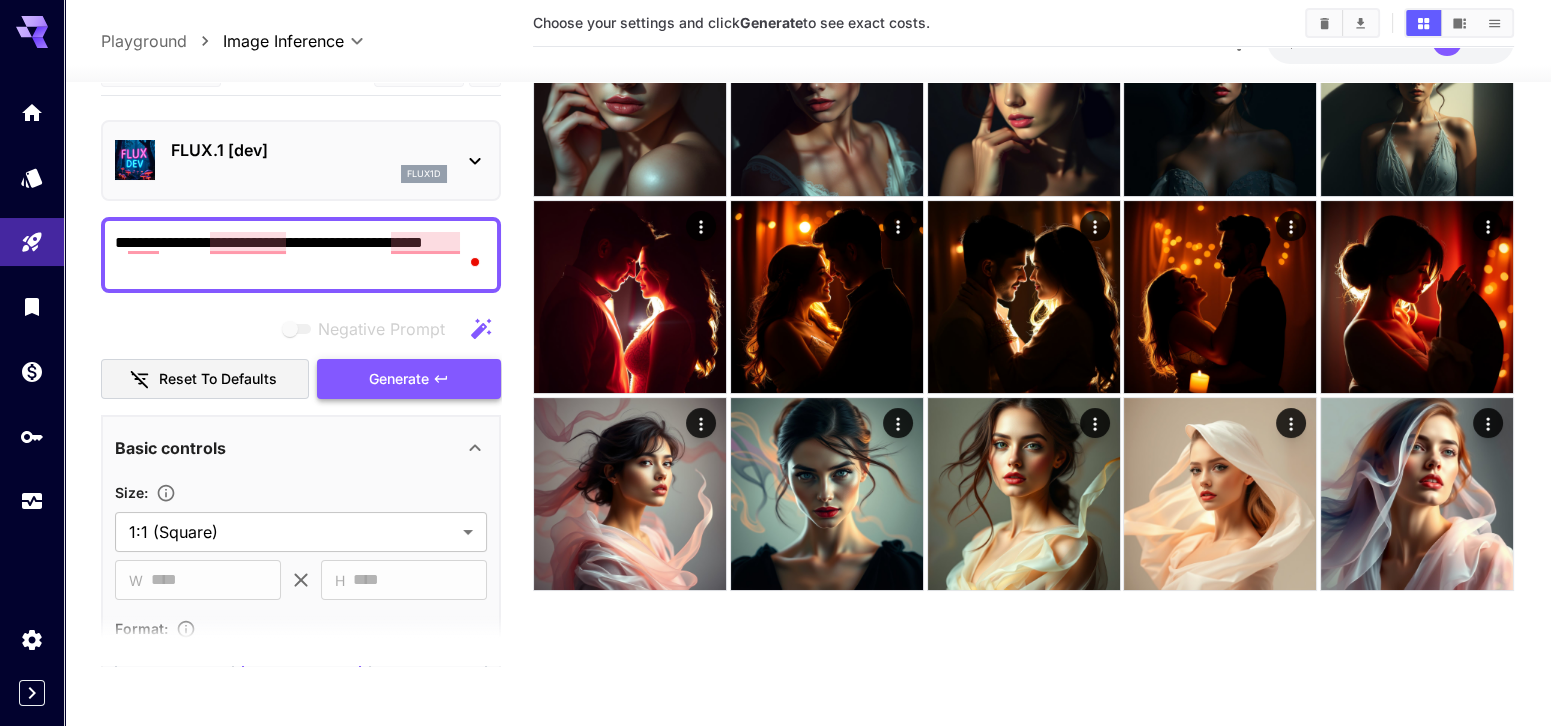 click on "Negative Prompt Reset to defaults Generate" at bounding box center (301, 354) 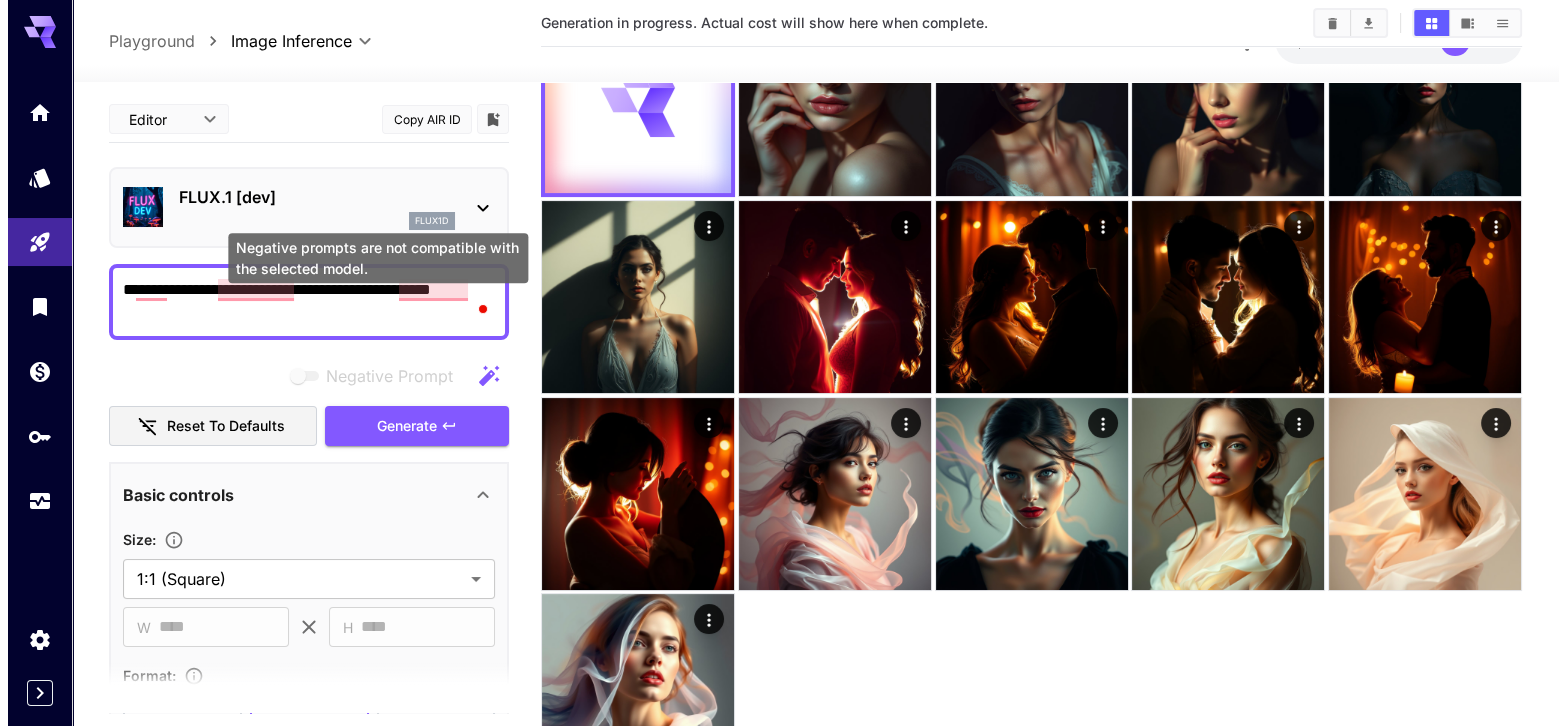 scroll, scrollTop: 0, scrollLeft: 0, axis: both 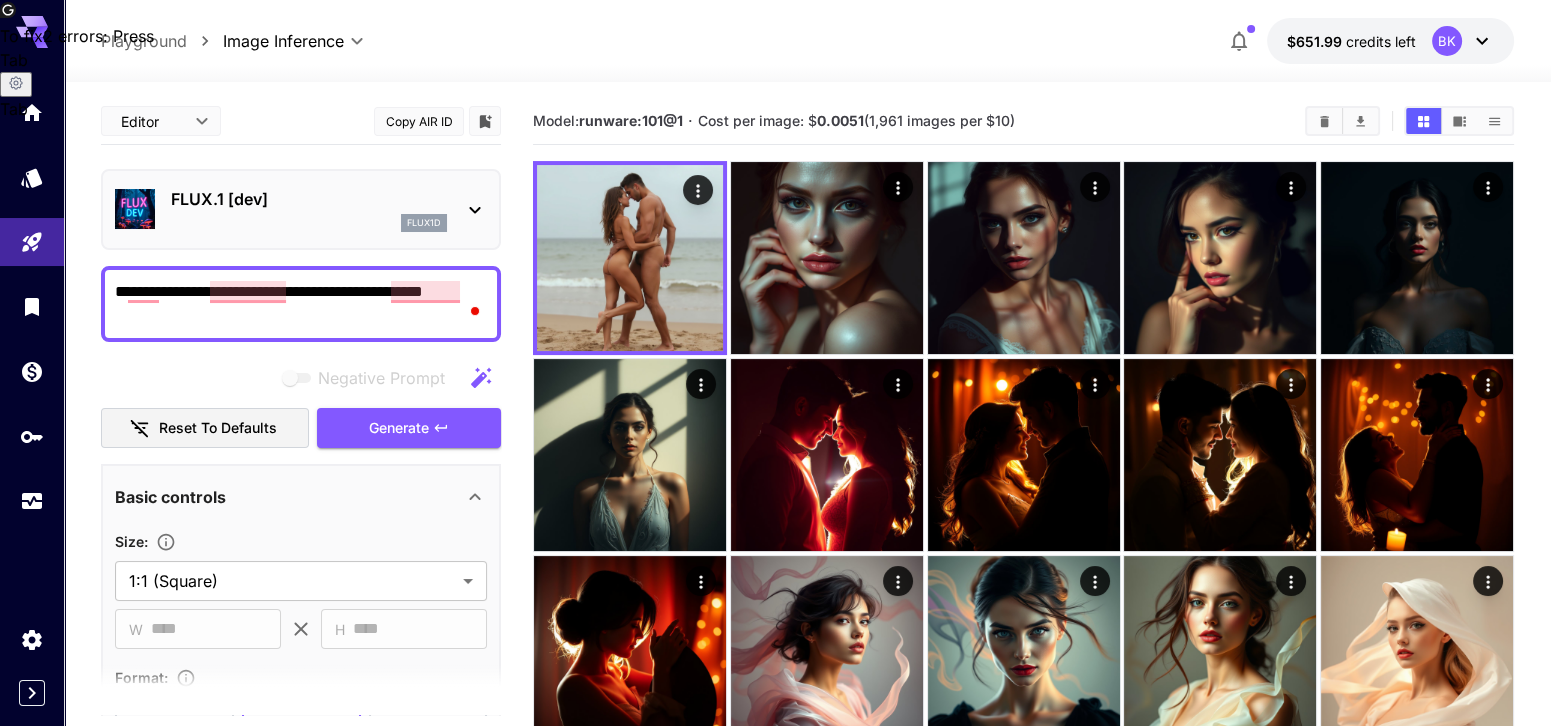 drag, startPoint x: 123, startPoint y: 287, endPoint x: 101, endPoint y: 299, distance: 25.059929 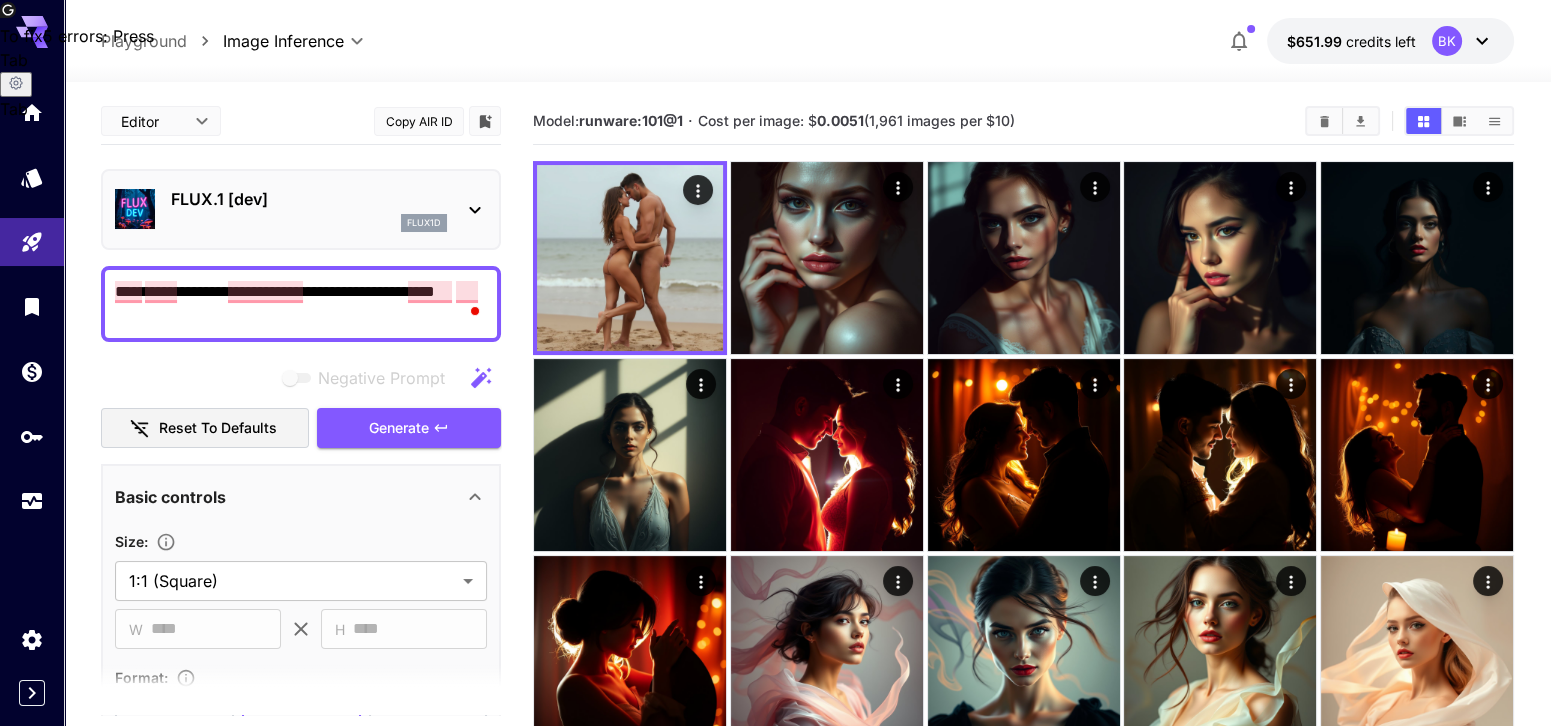 click on "Tab" 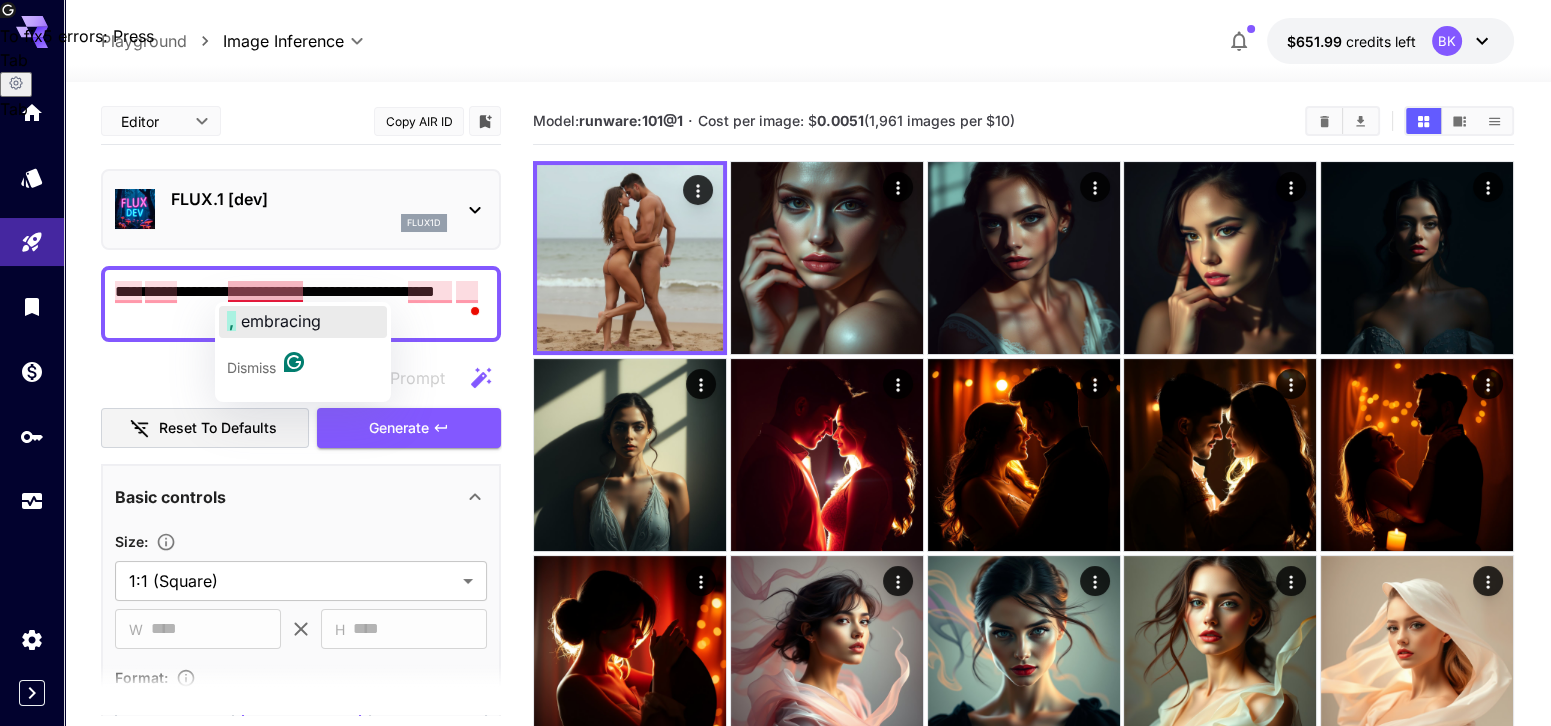 click on "embracing" 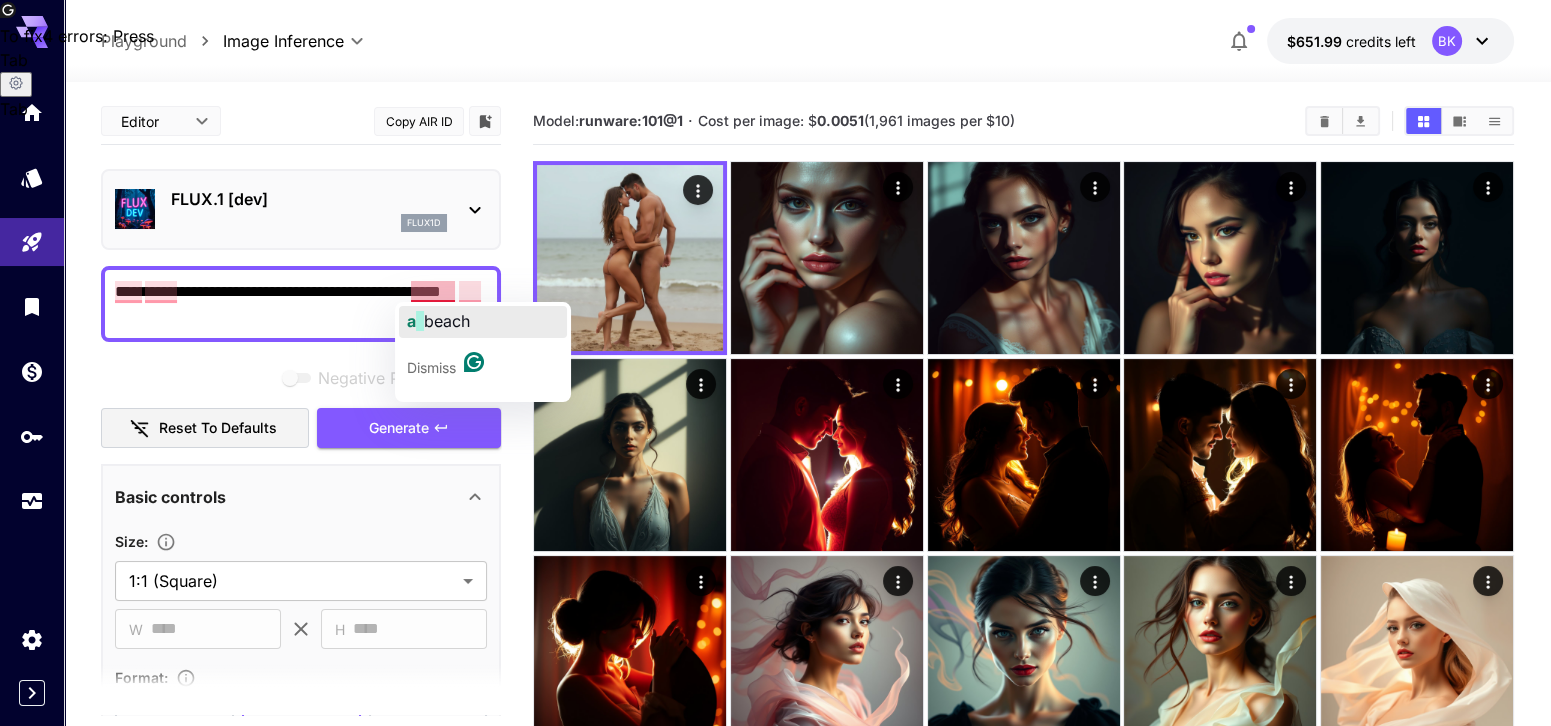 click on "beach" 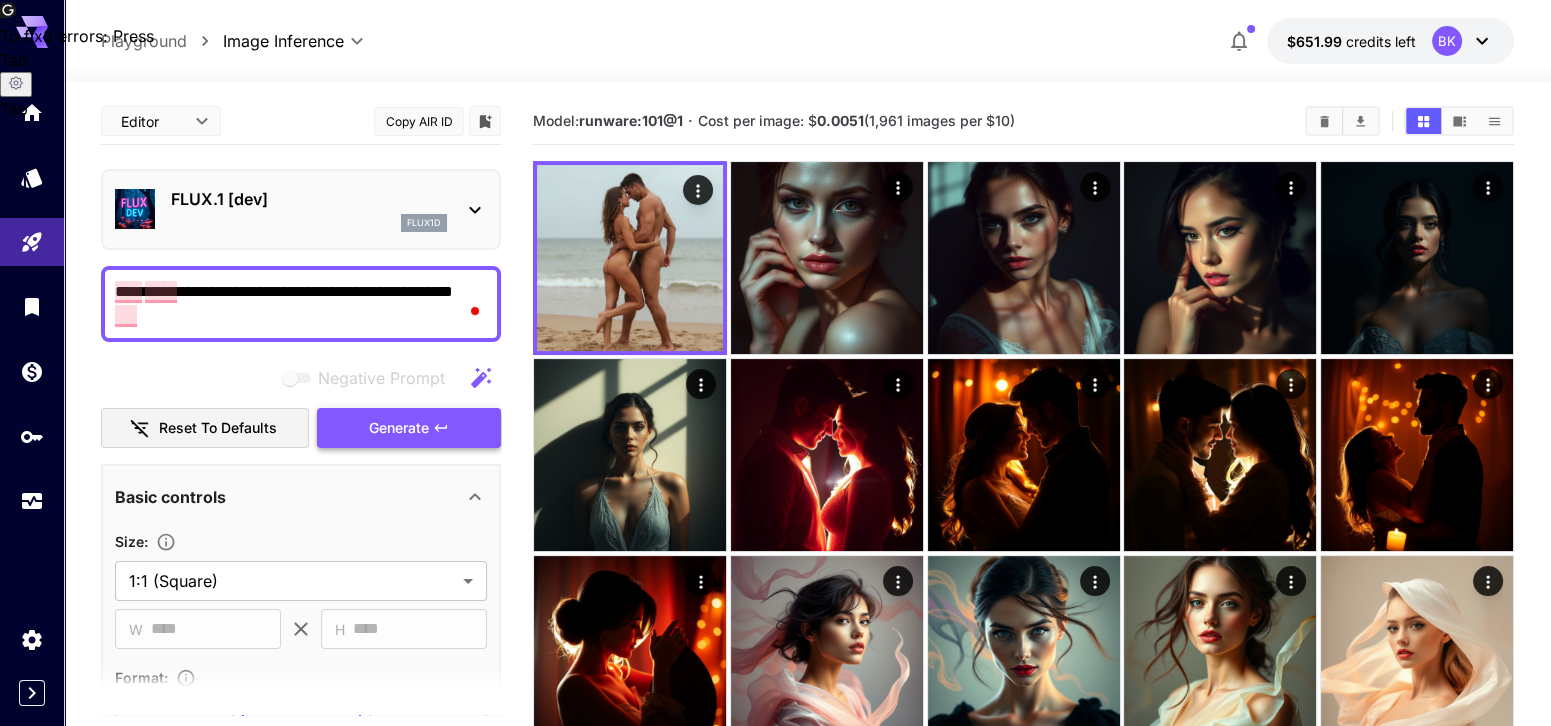 click on "Generate" at bounding box center (399, 428) 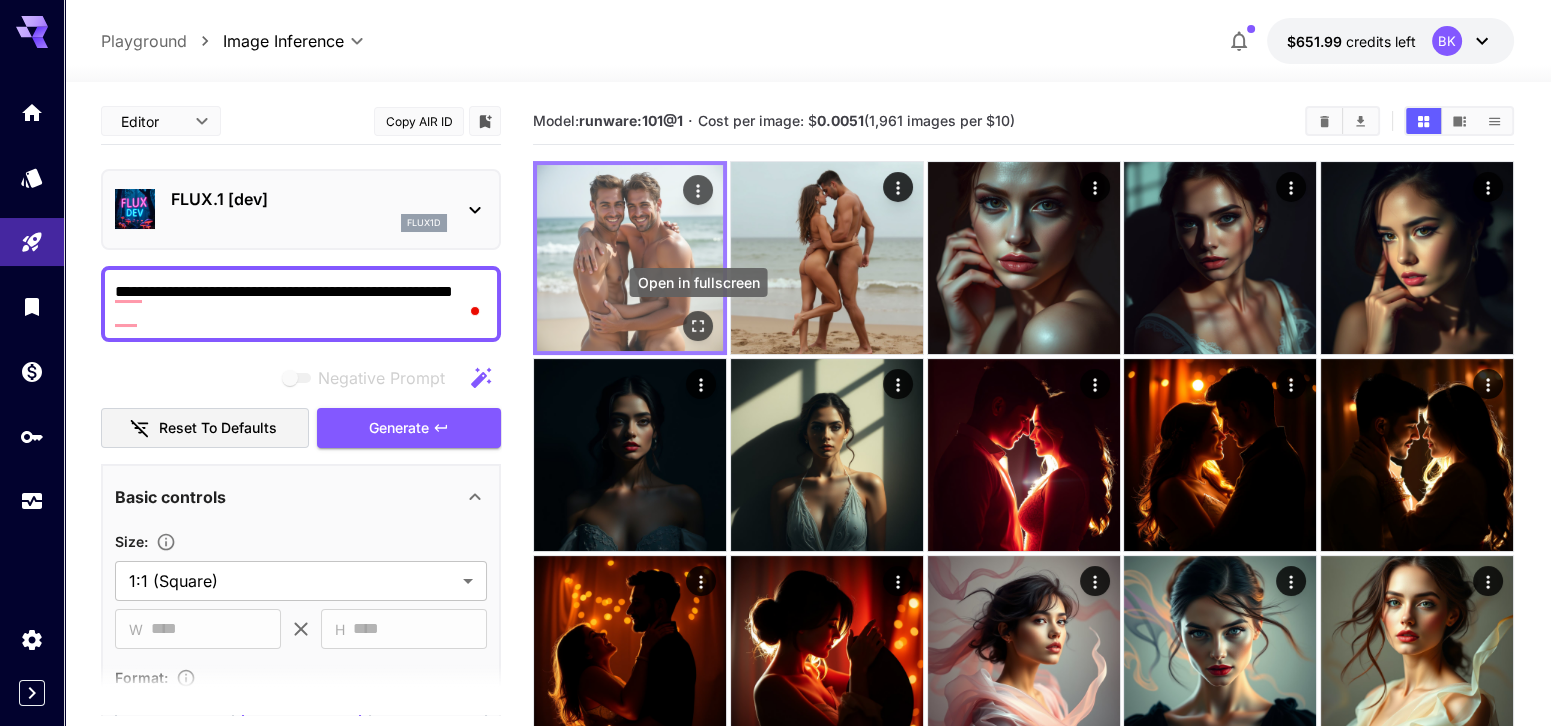 click 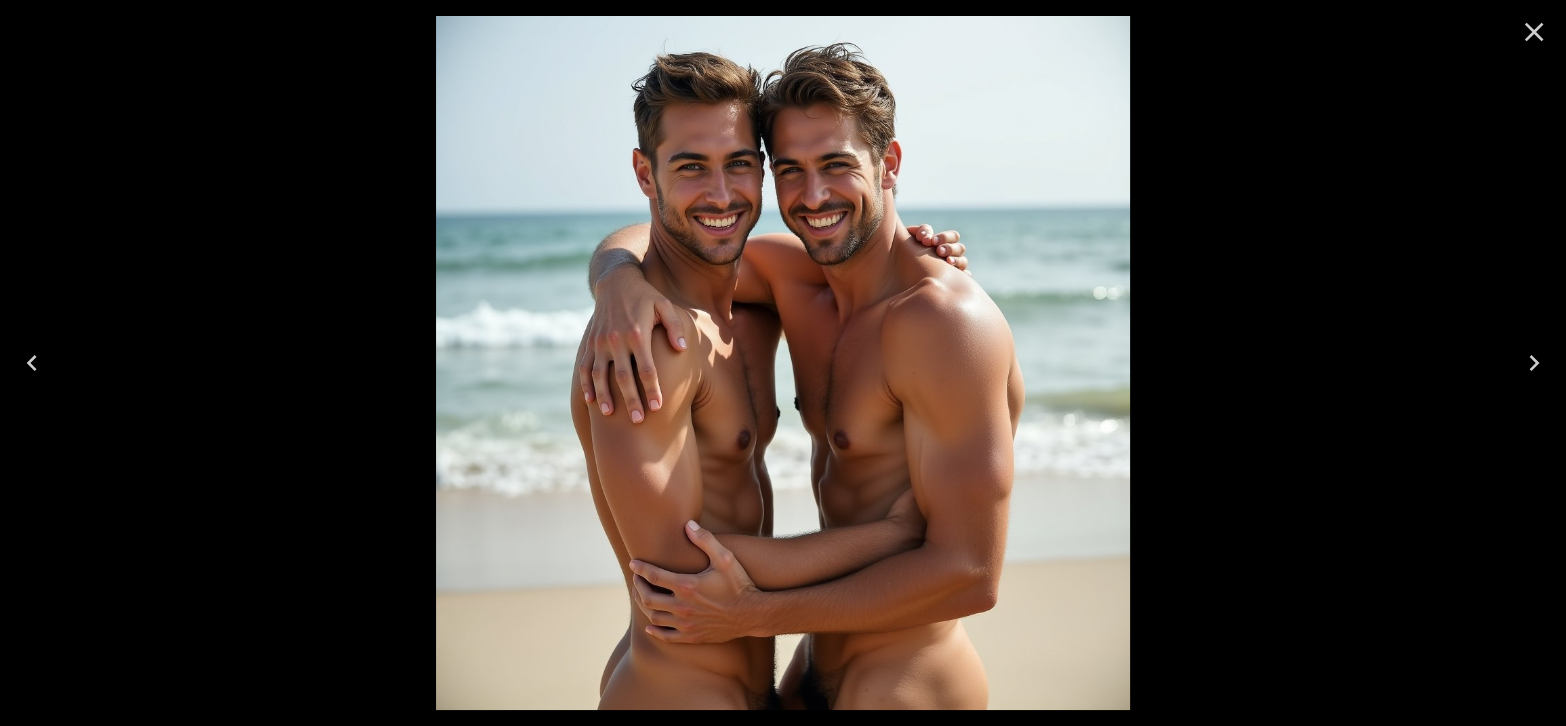 click 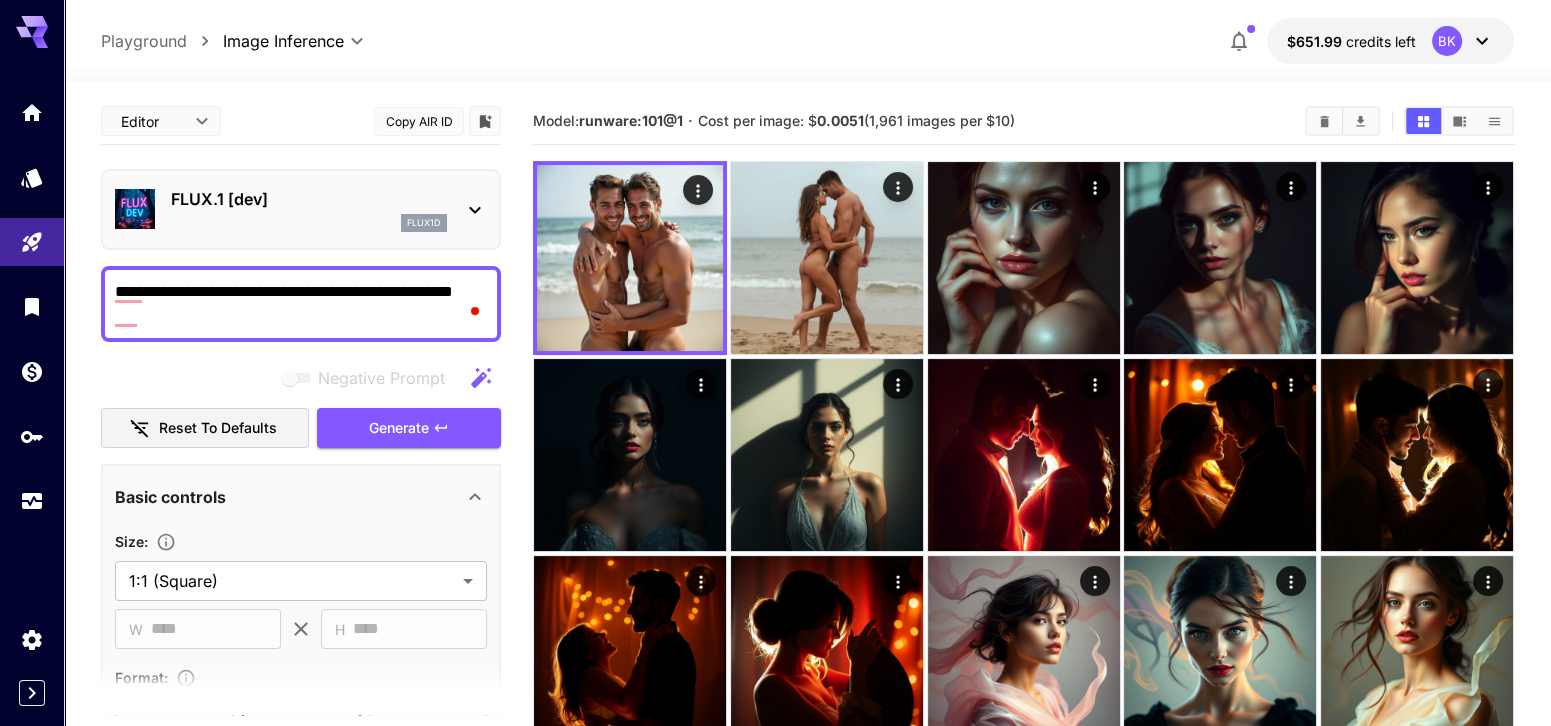 click on "**********" at bounding box center (301, 304) 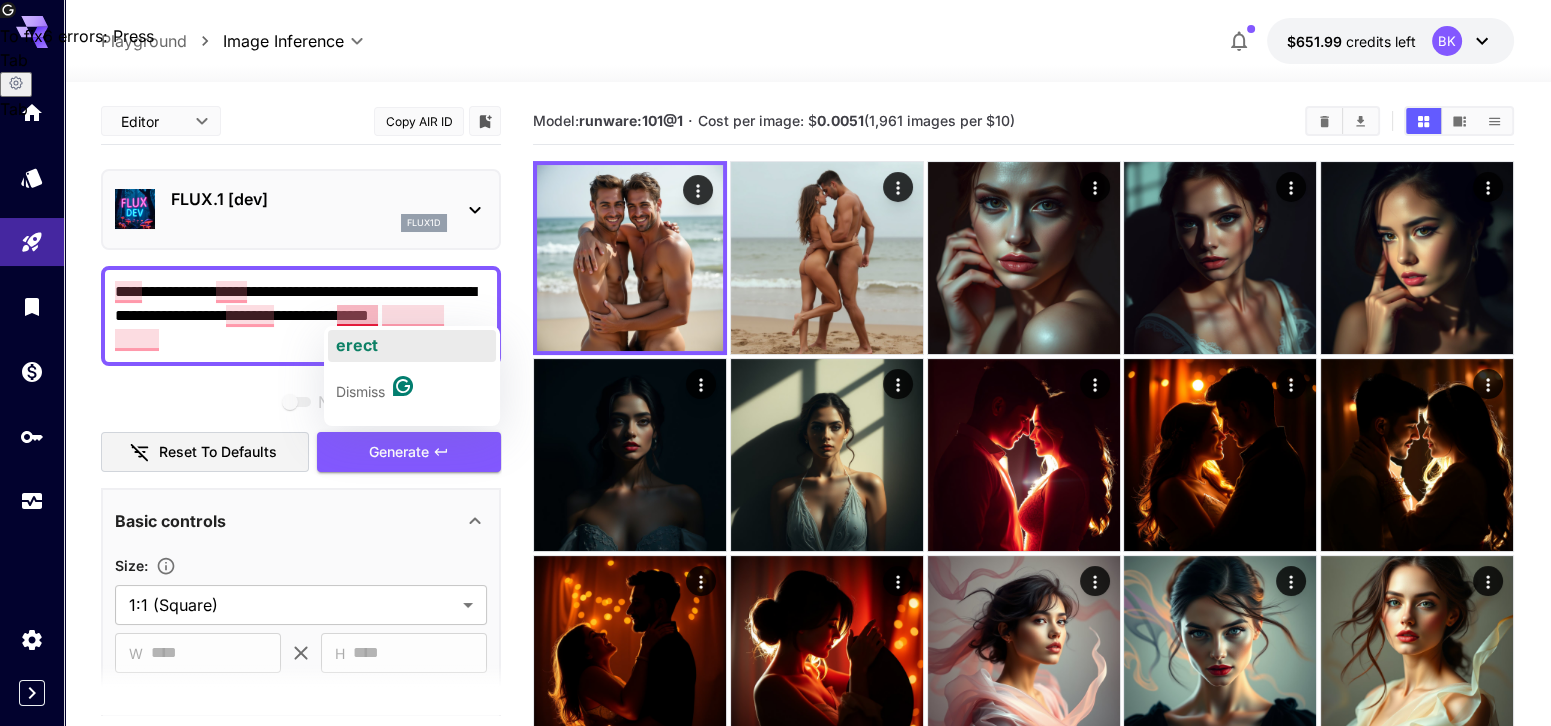 click on "erect" 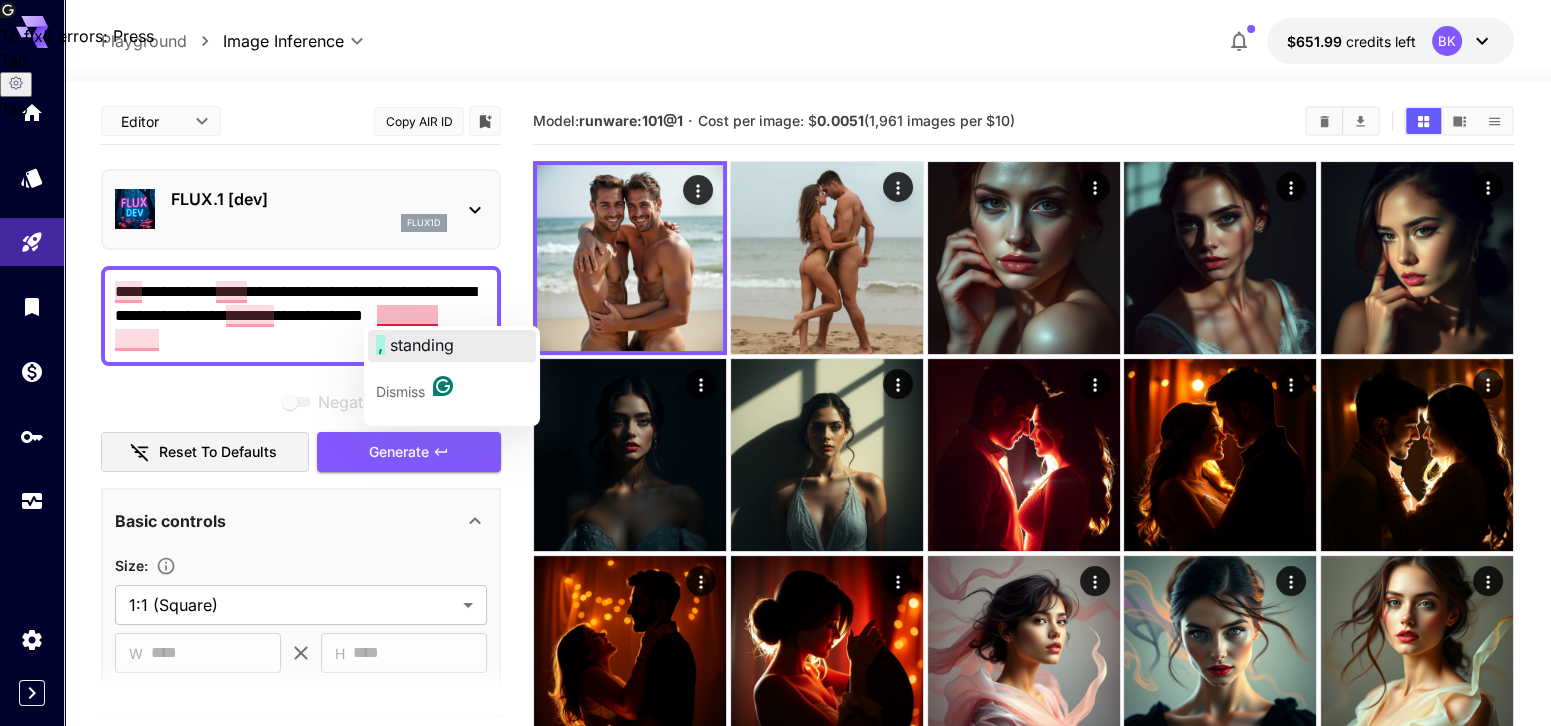 click on "standing" 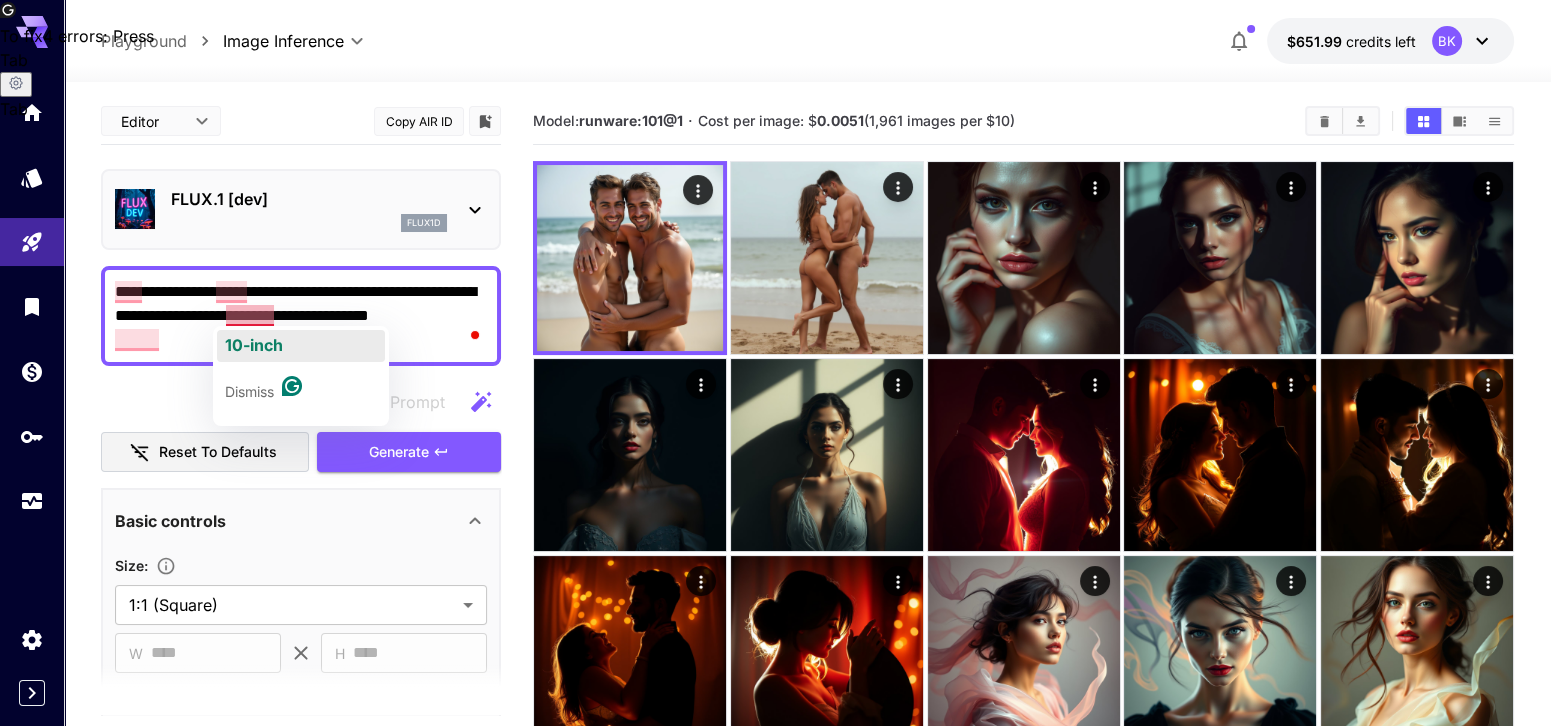click on "10-inch" 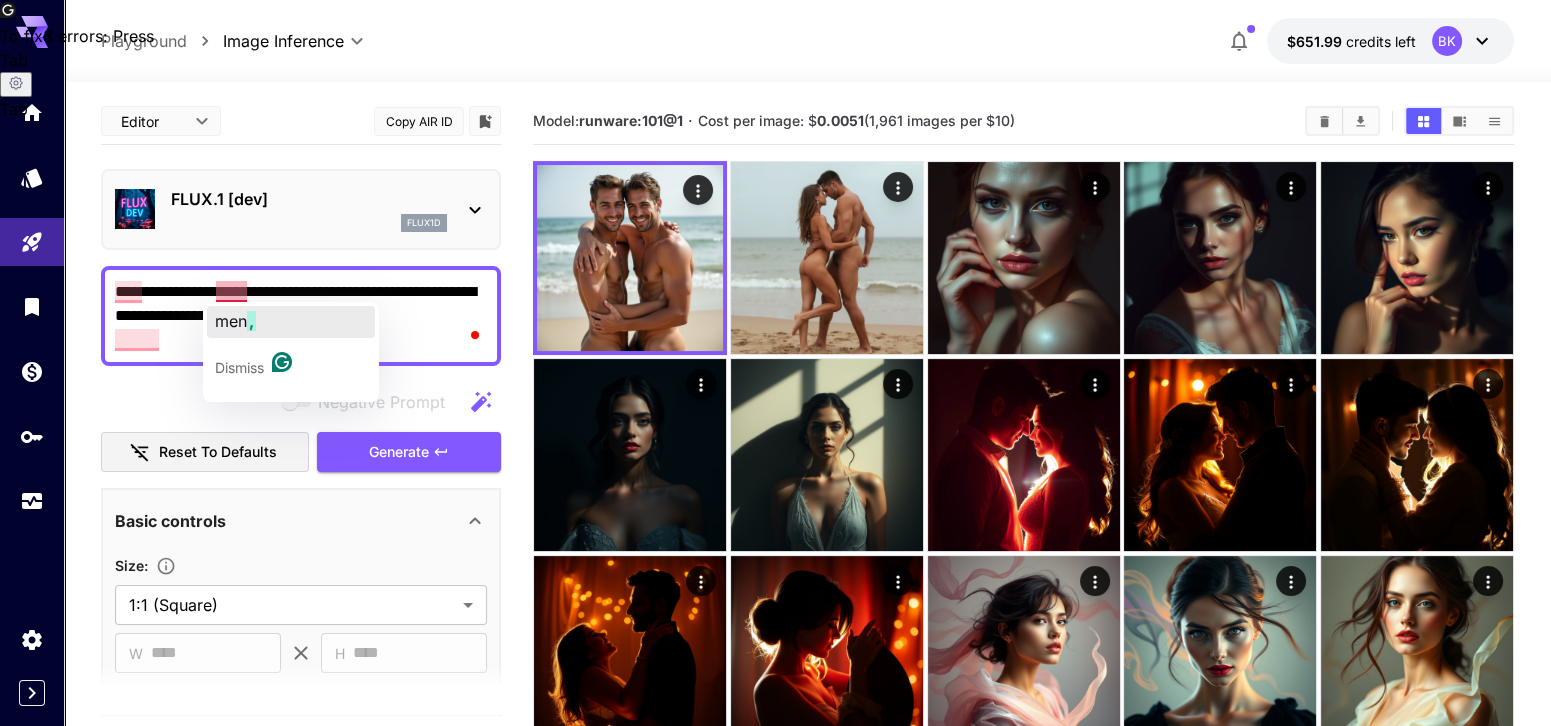 click on "men" 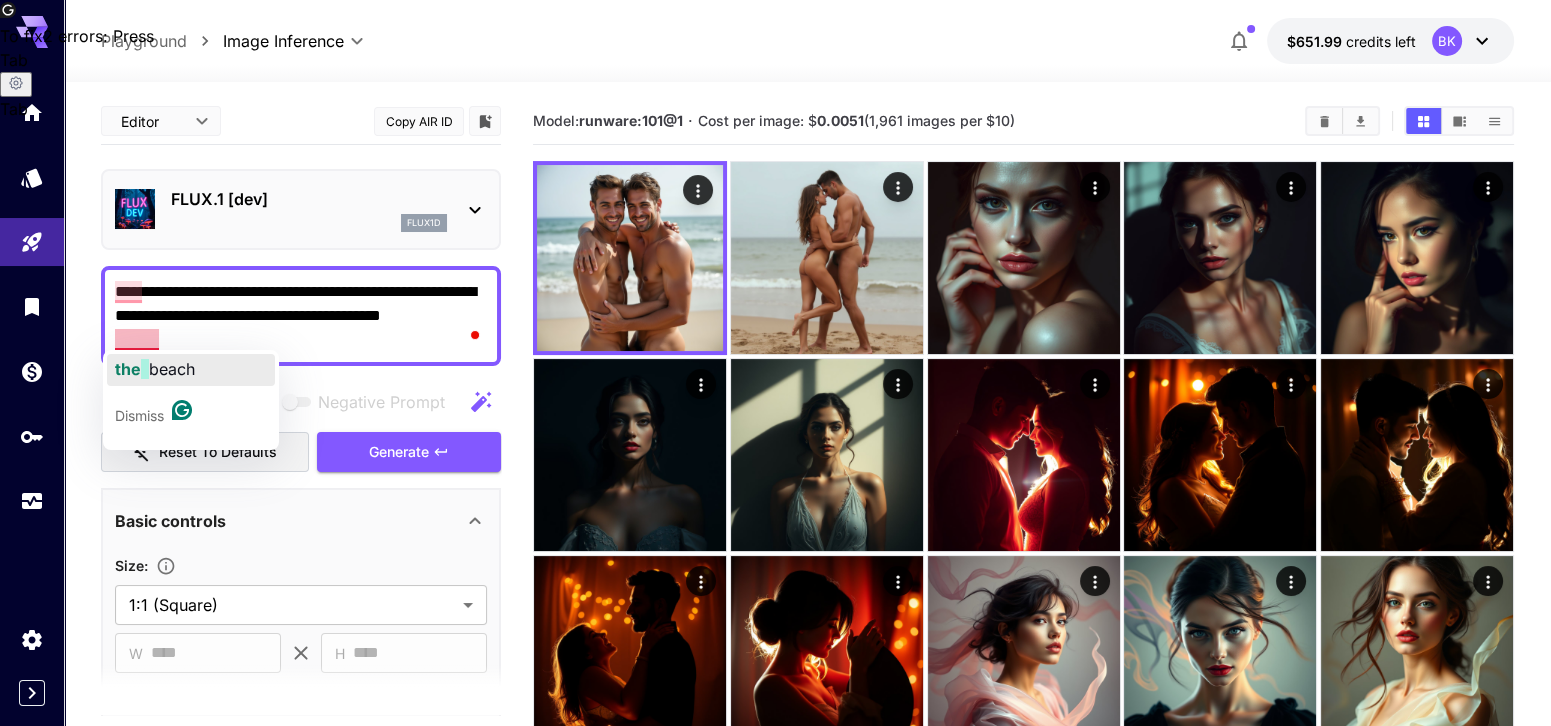 click on "the" 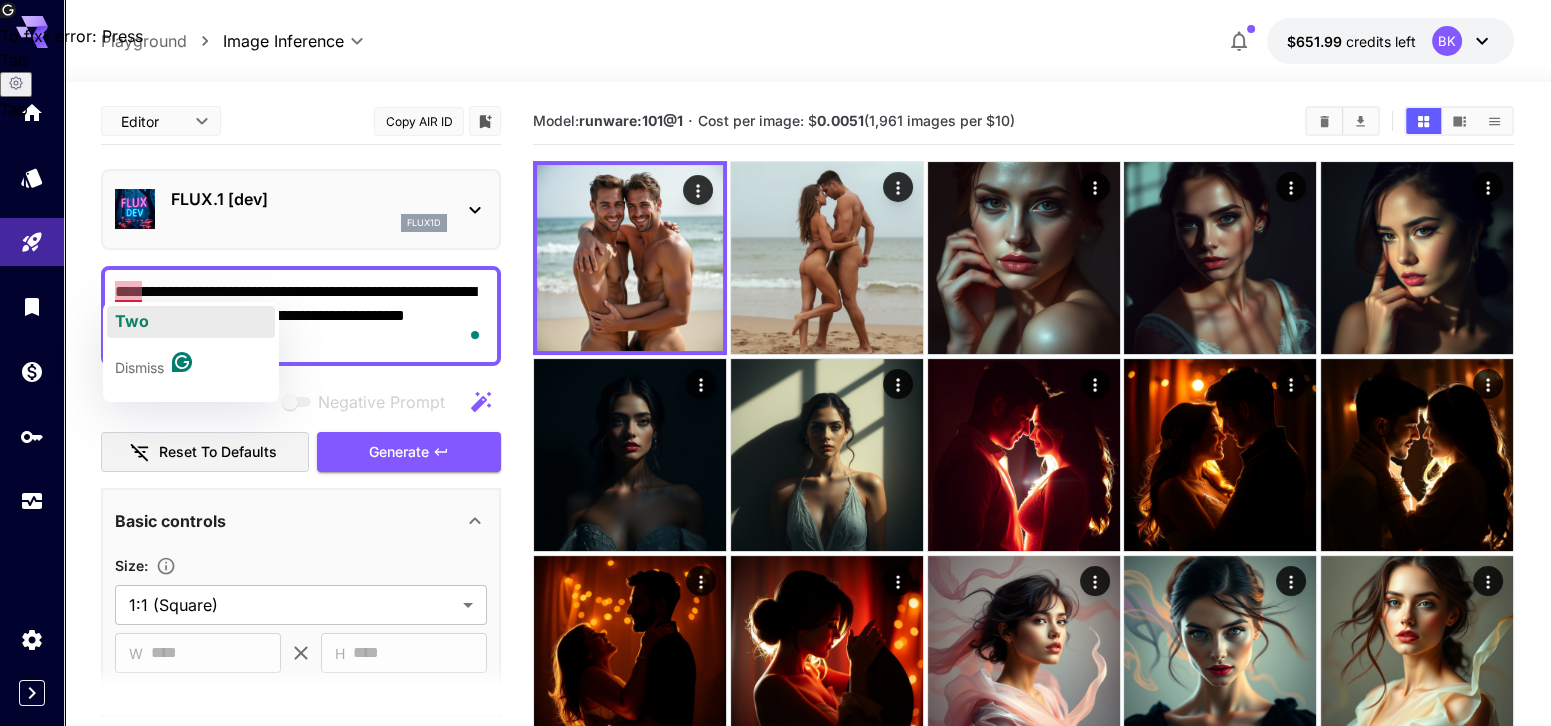 click on "Two" 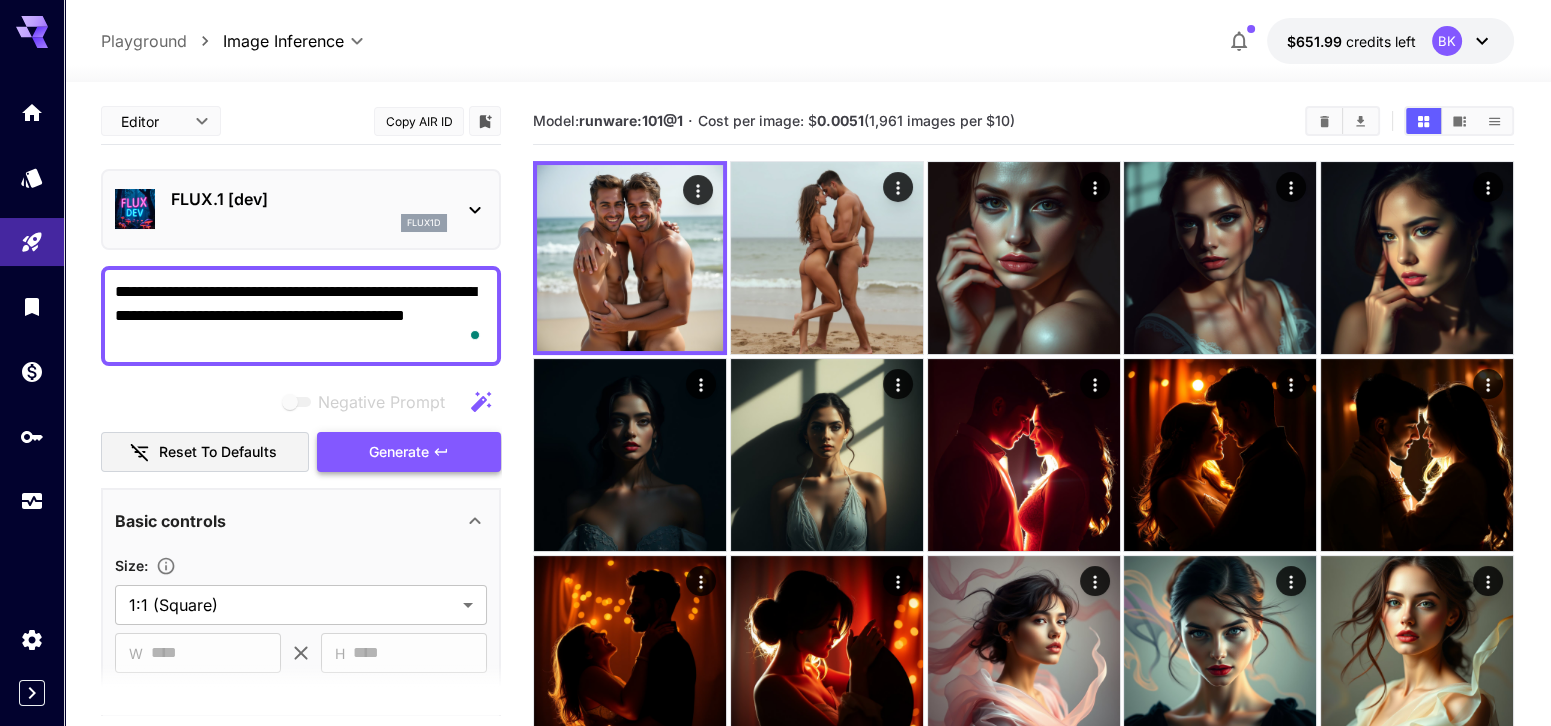click on "Generate" at bounding box center [399, 452] 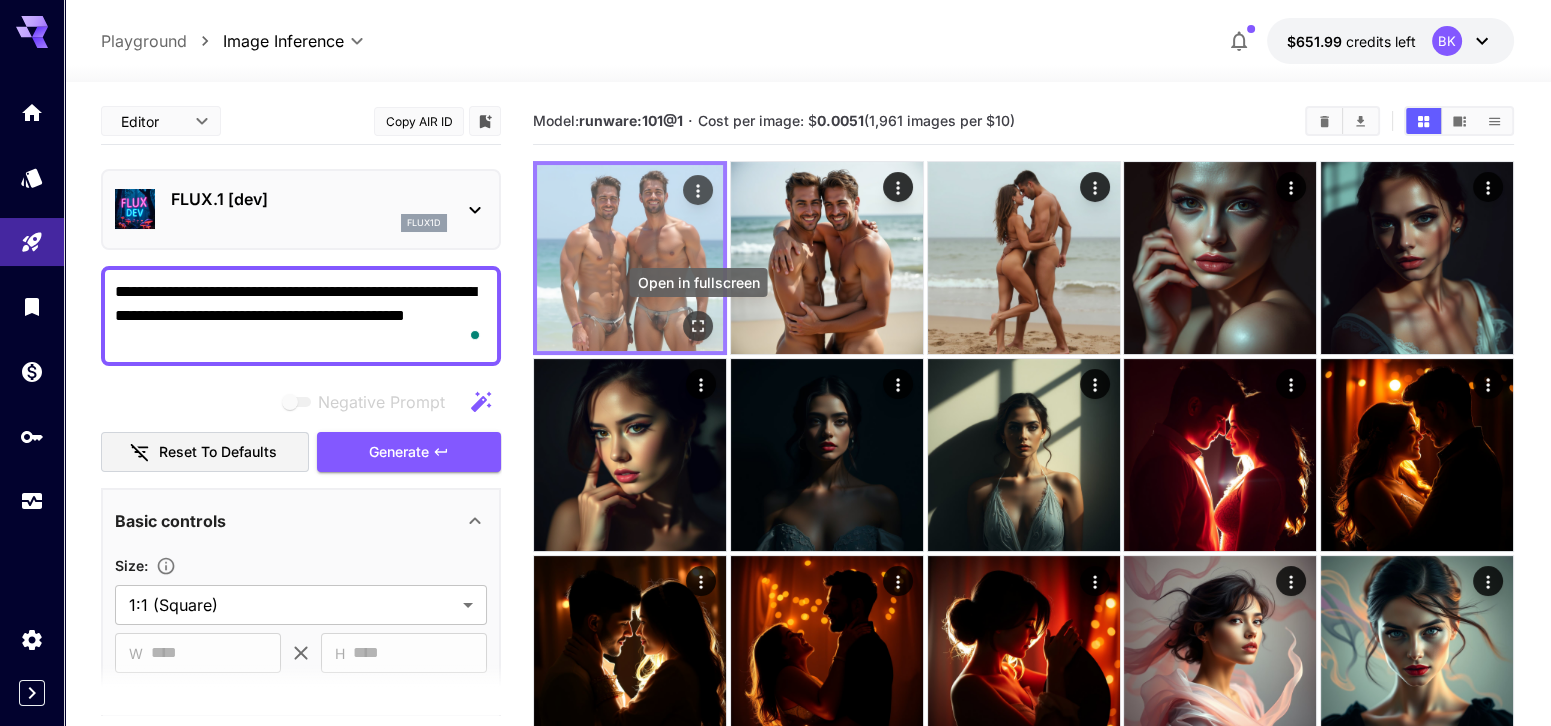 click 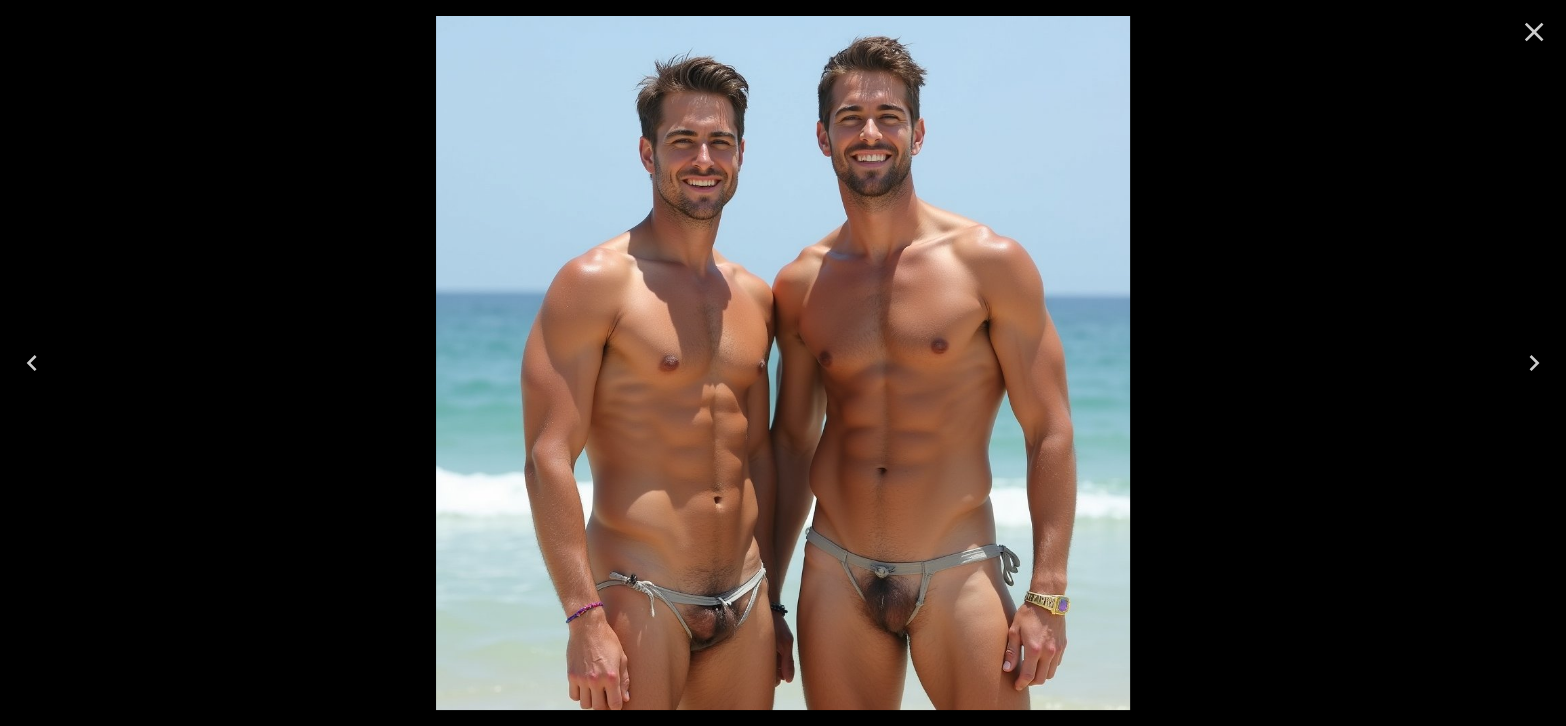 click 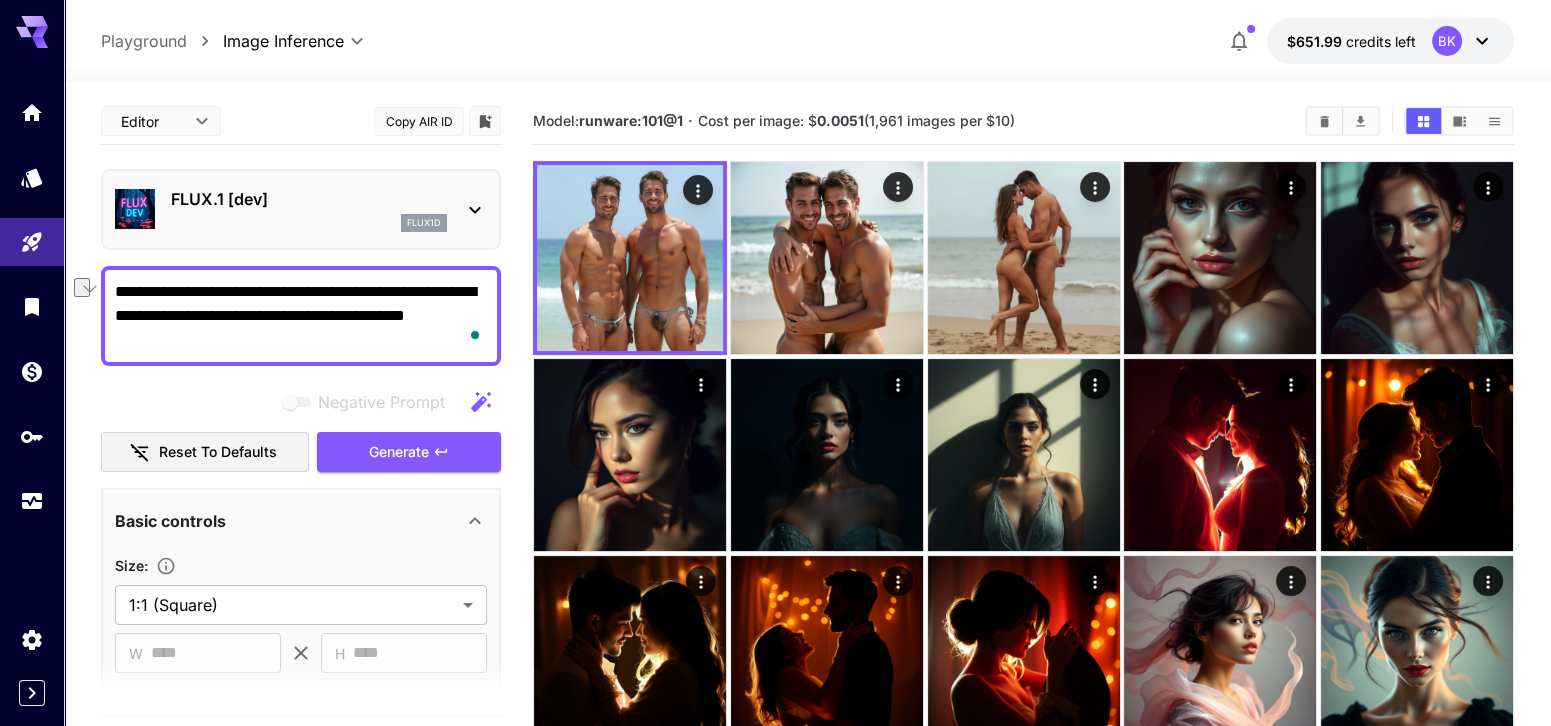 drag, startPoint x: 156, startPoint y: 316, endPoint x: 343, endPoint y: 310, distance: 187.09624 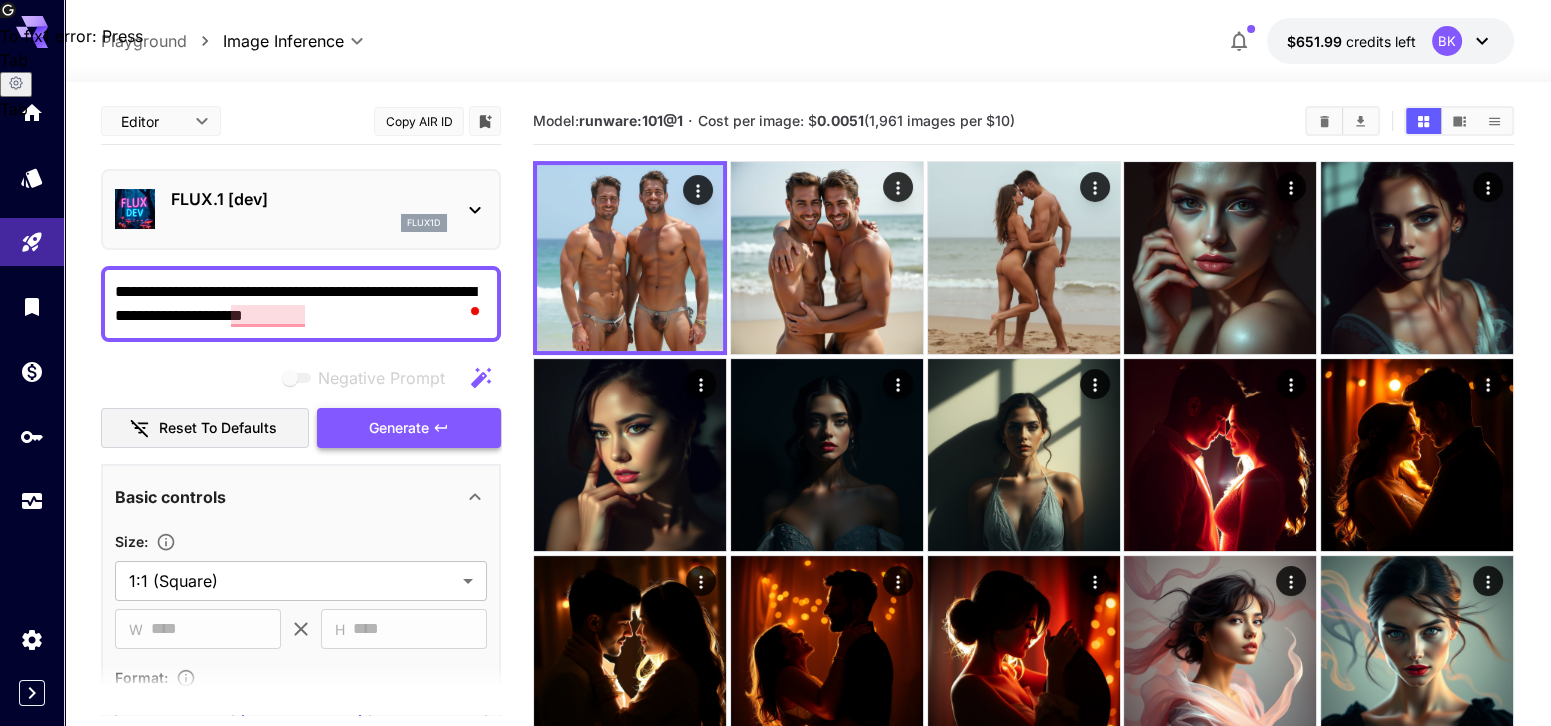 type on "**********" 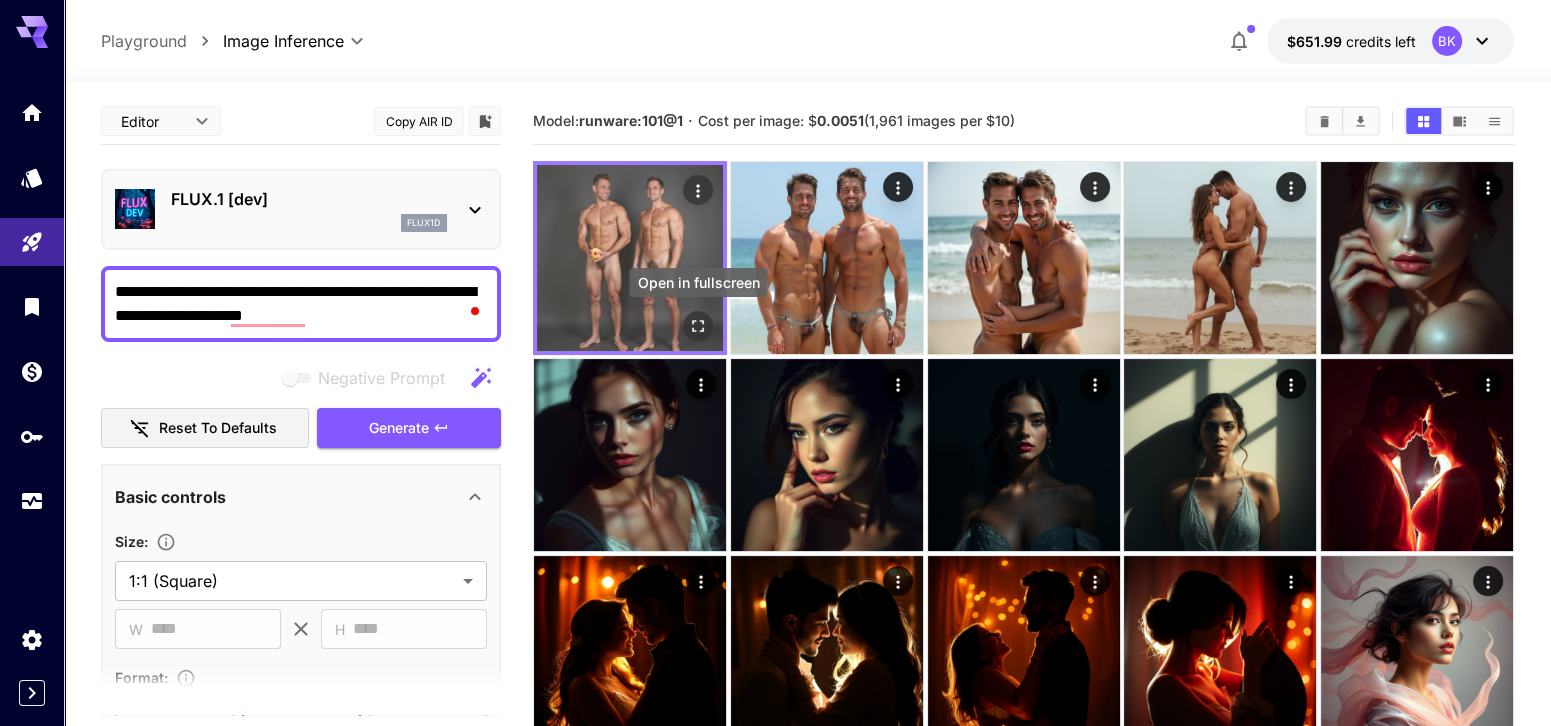 click 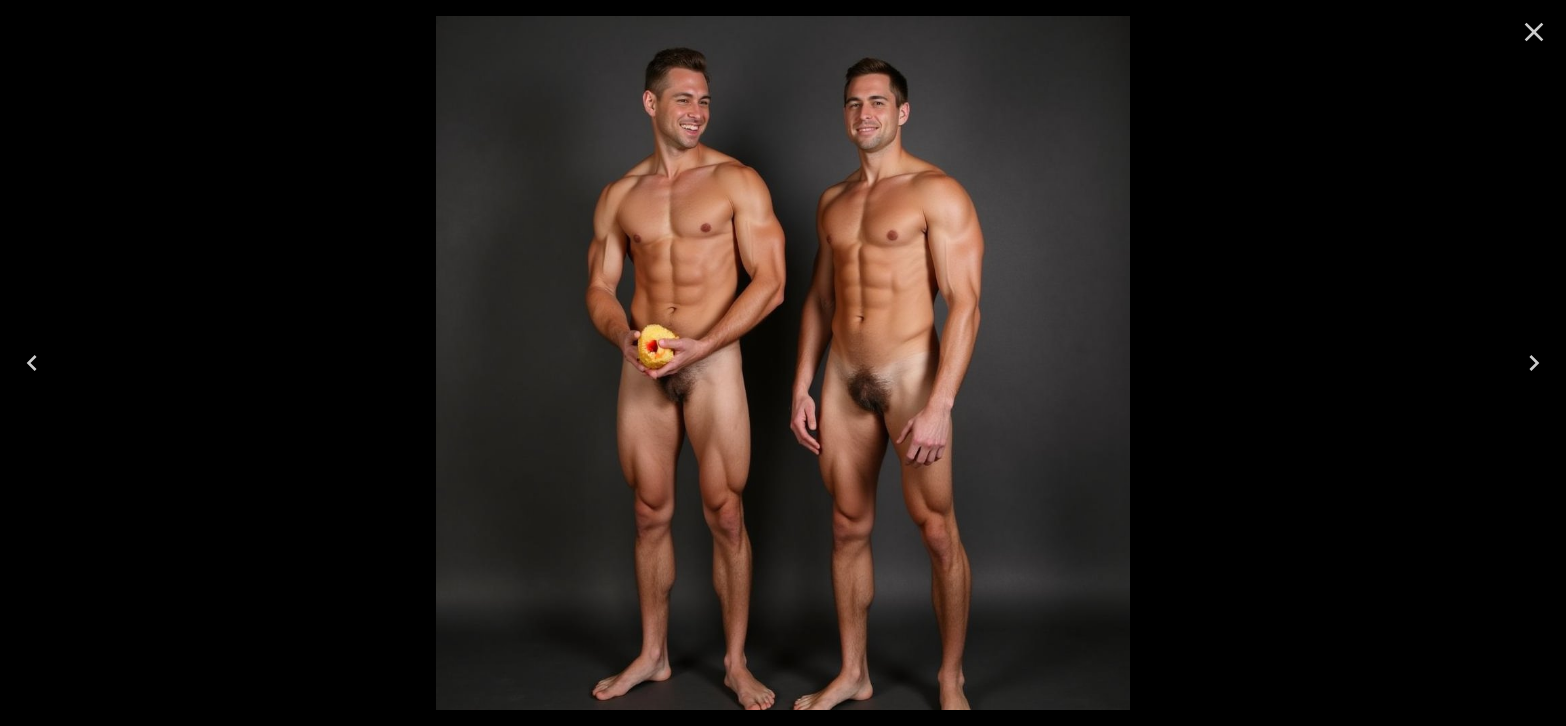 scroll, scrollTop: 0, scrollLeft: 0, axis: both 